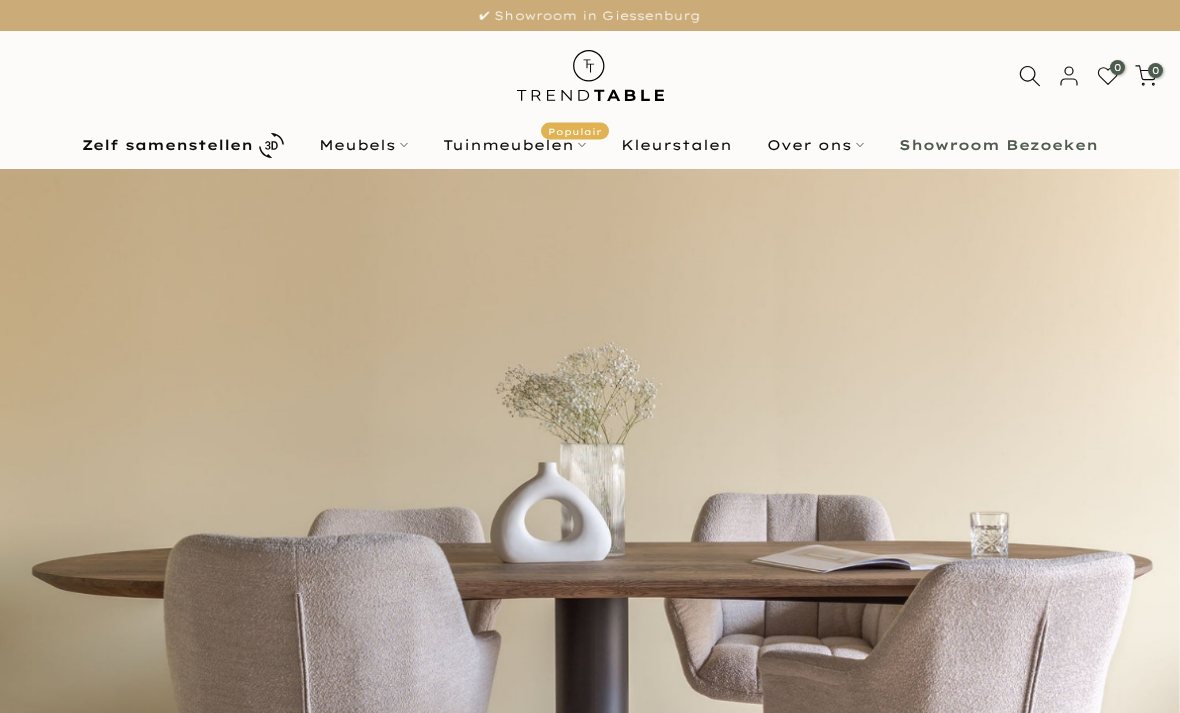 scroll, scrollTop: 0, scrollLeft: 0, axis: both 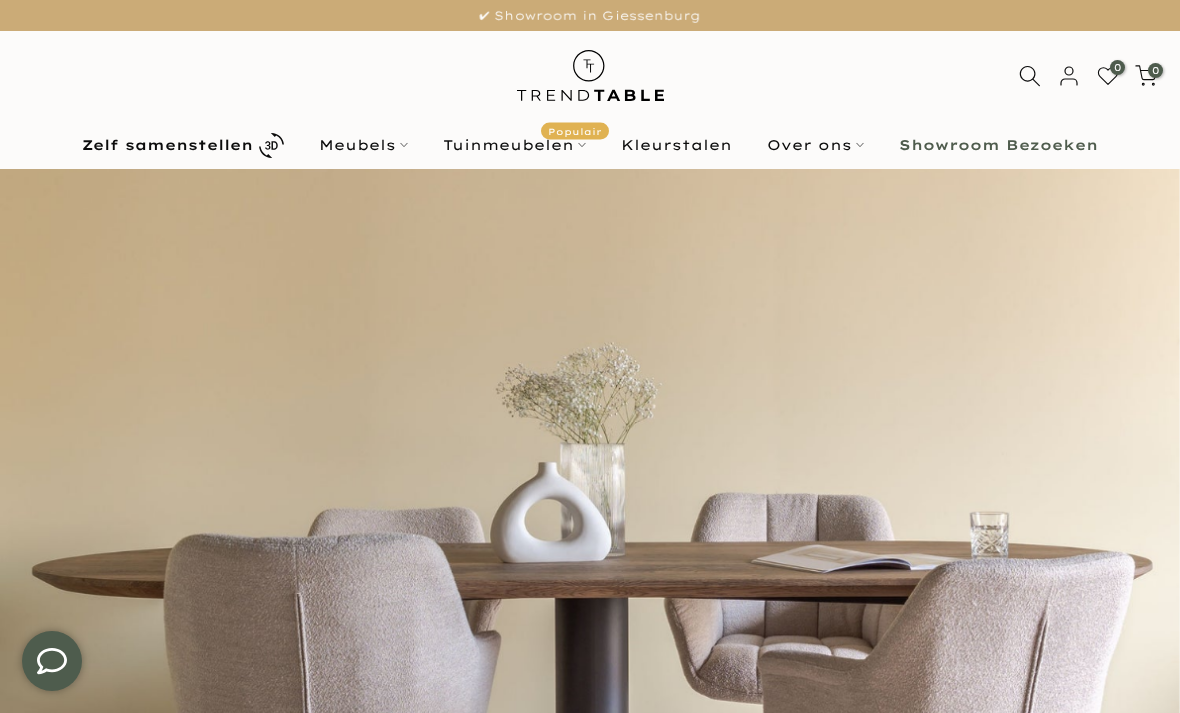 click on "Tuinmeubelen Populair" at bounding box center [515, 145] 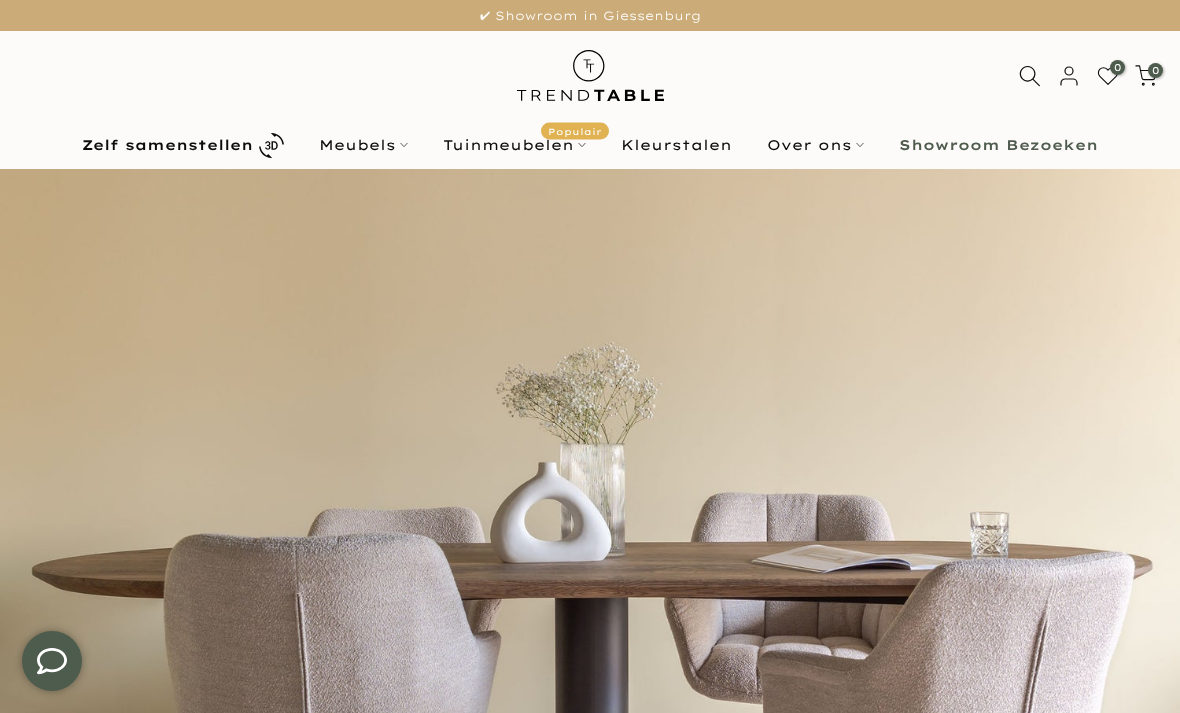 click on "Tuinmeubelen Populair" at bounding box center (515, 145) 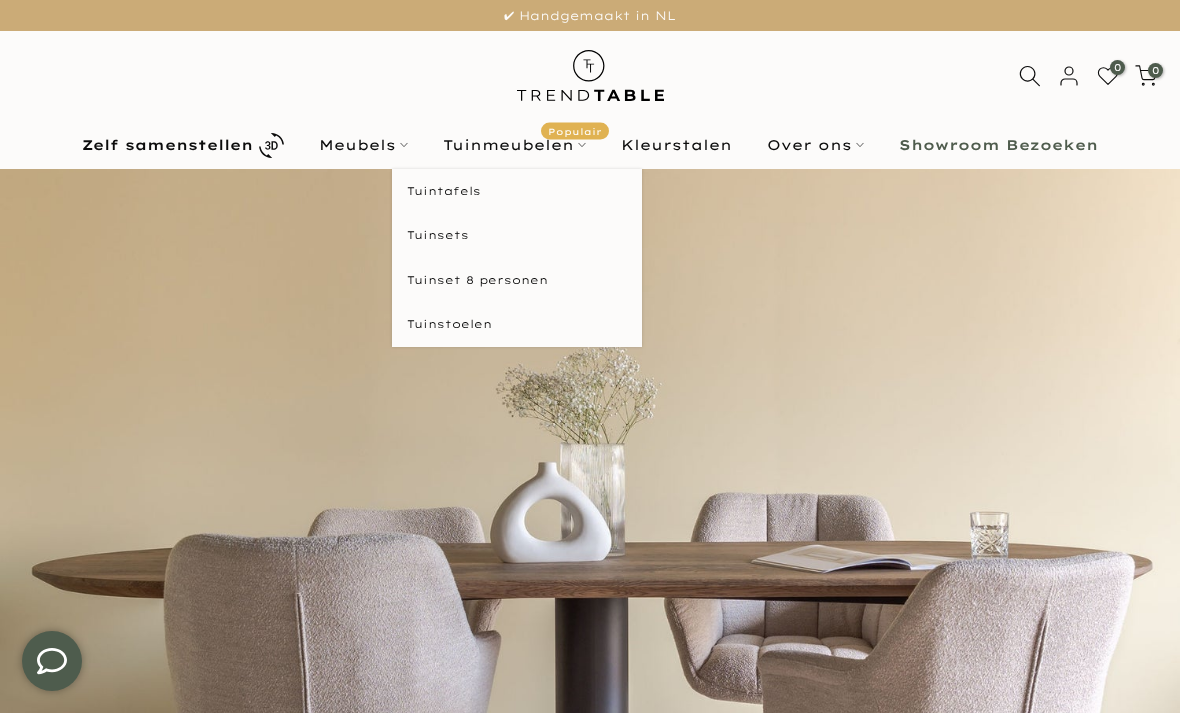 click on "Tuintafels" at bounding box center [517, 191] 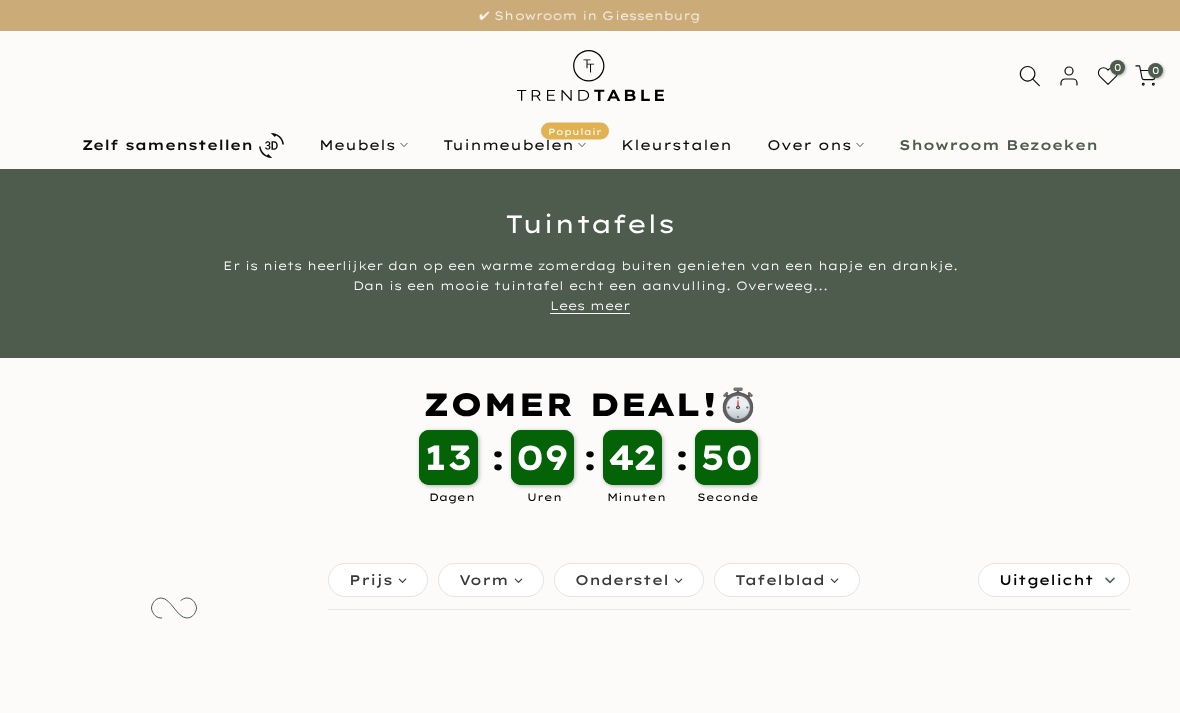 scroll, scrollTop: 0, scrollLeft: 0, axis: both 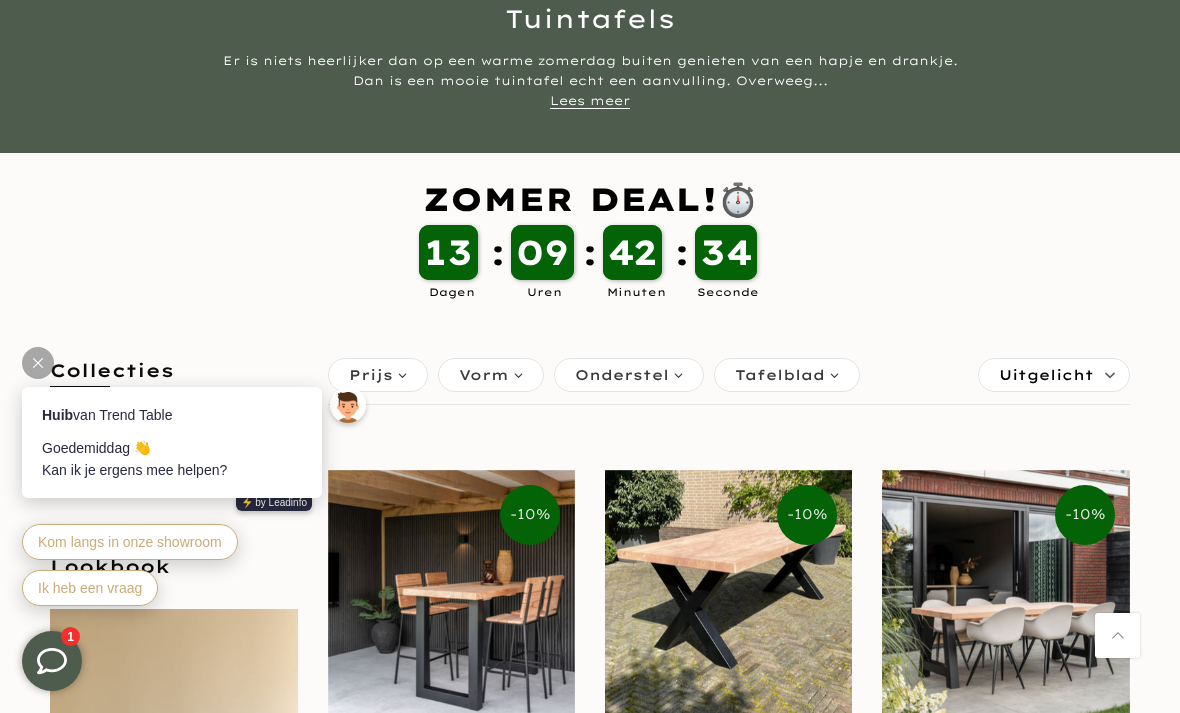 click on "Vorm" at bounding box center [484, 375] 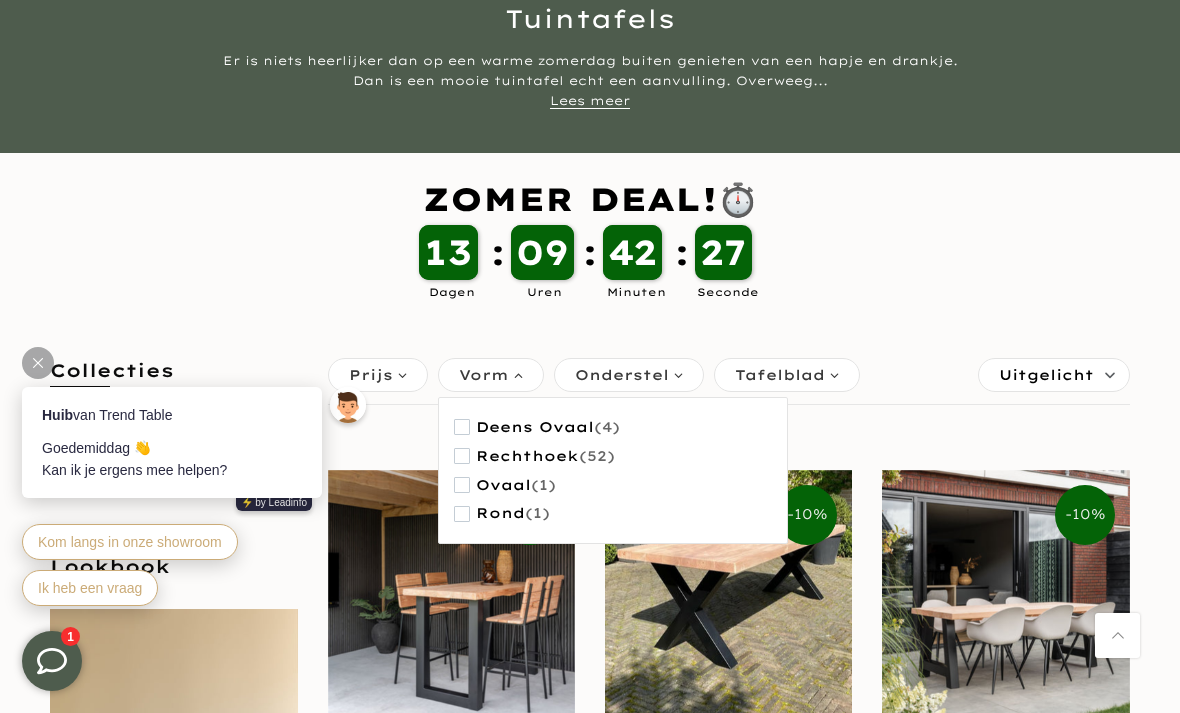 click on "Ovaal" at bounding box center [503, 485] 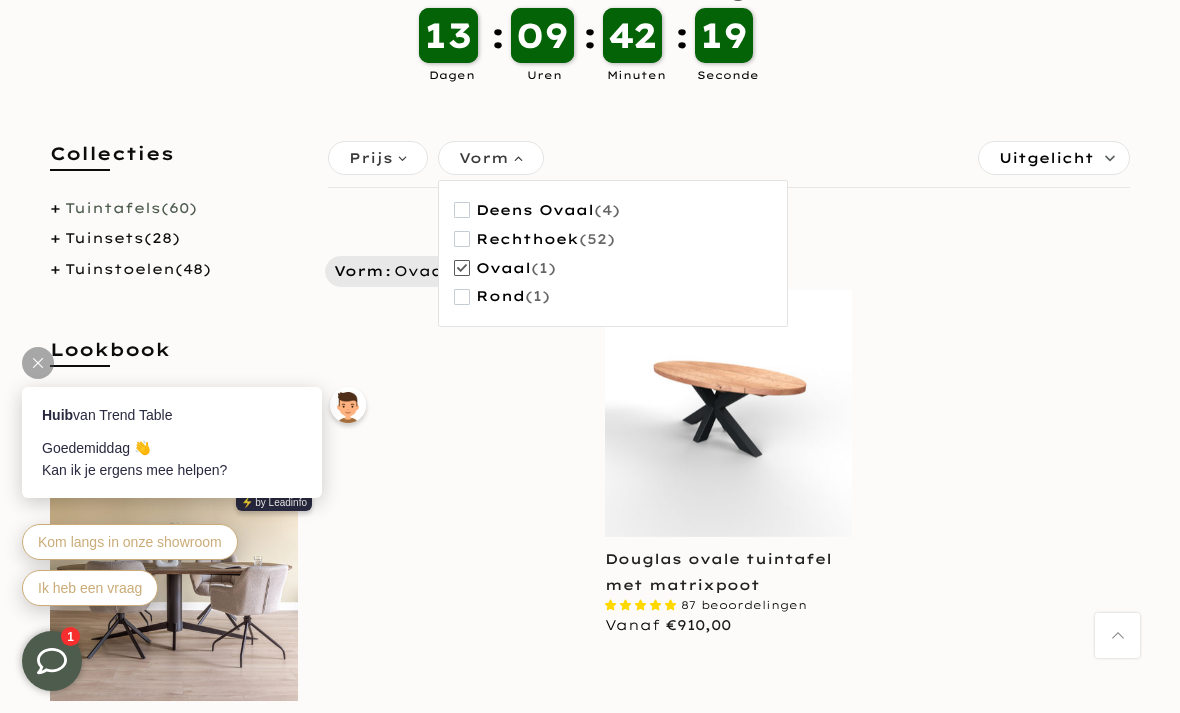 scroll, scrollTop: 423, scrollLeft: 0, axis: vertical 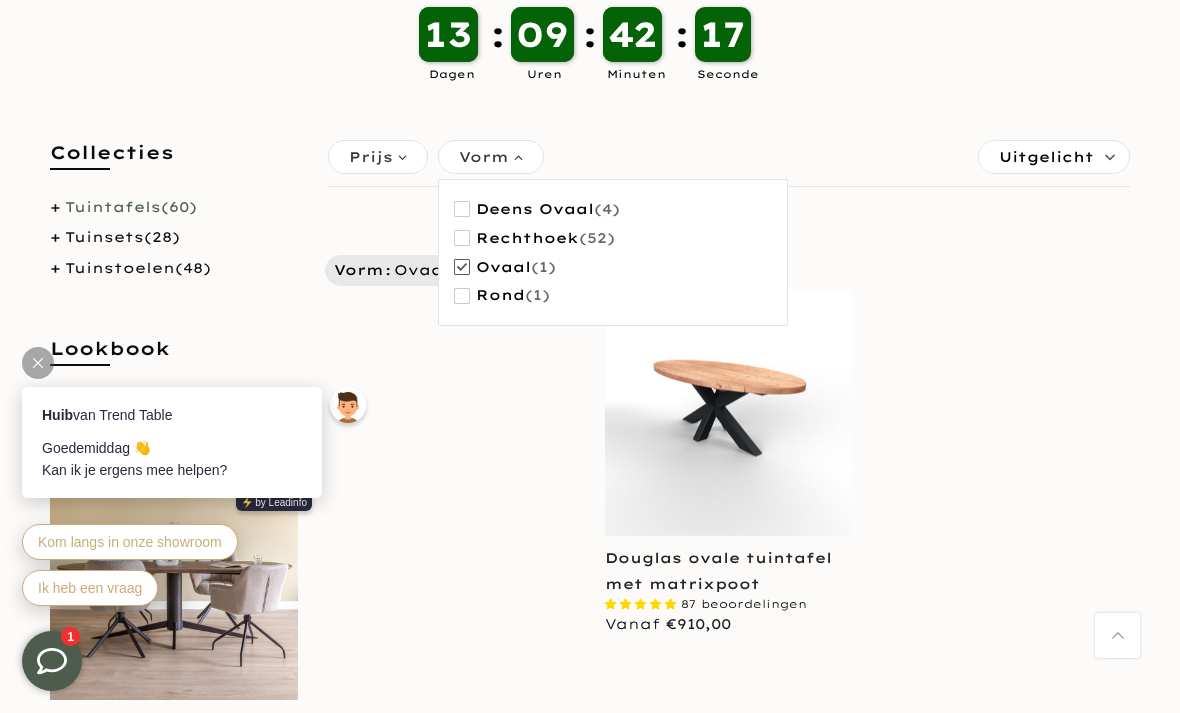 click at bounding box center [728, 412] 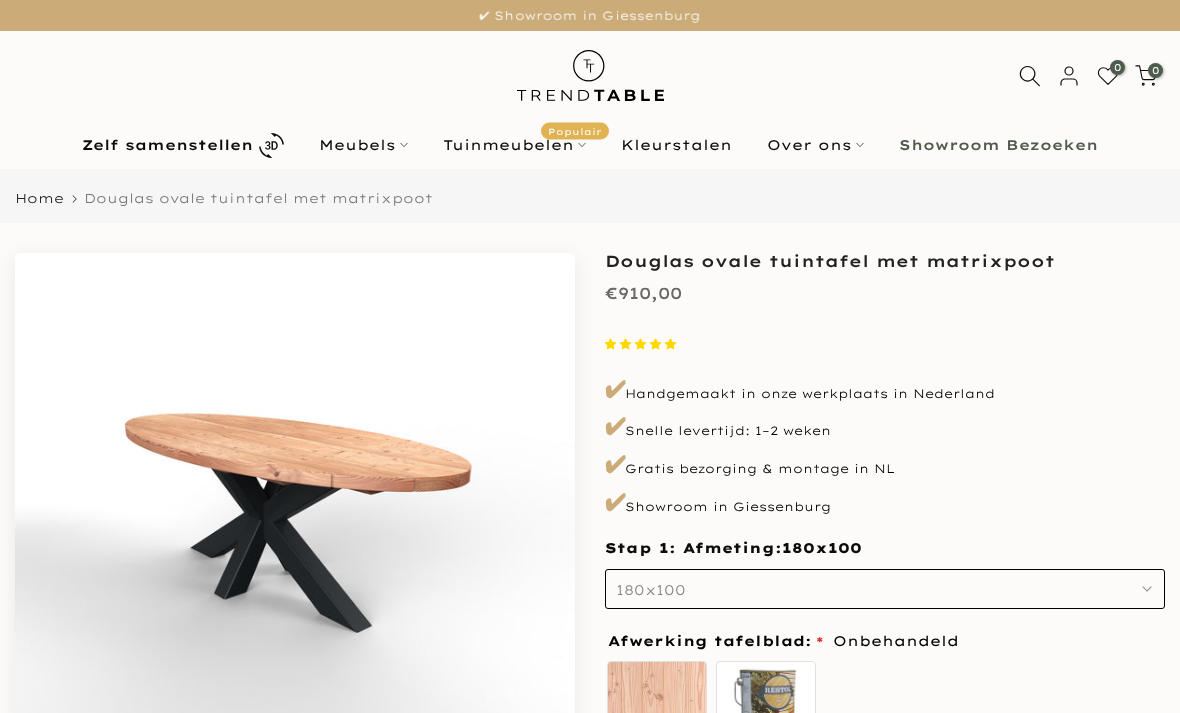 scroll, scrollTop: 0, scrollLeft: 0, axis: both 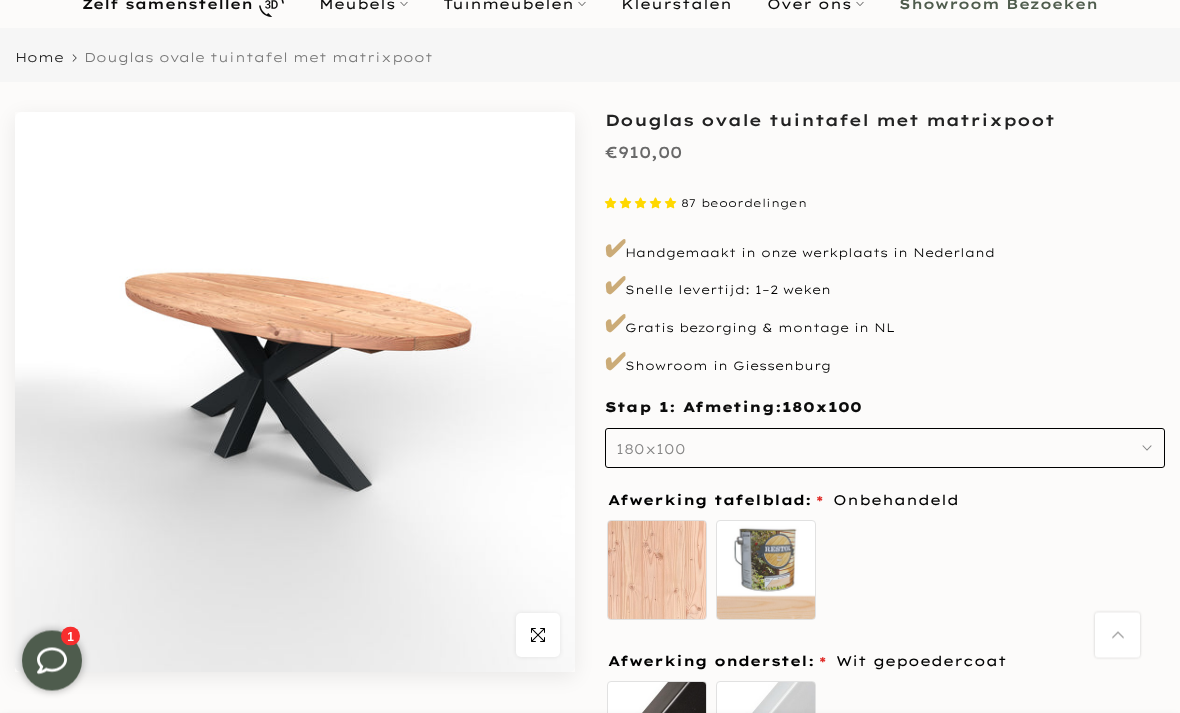 click at bounding box center [295, 393] 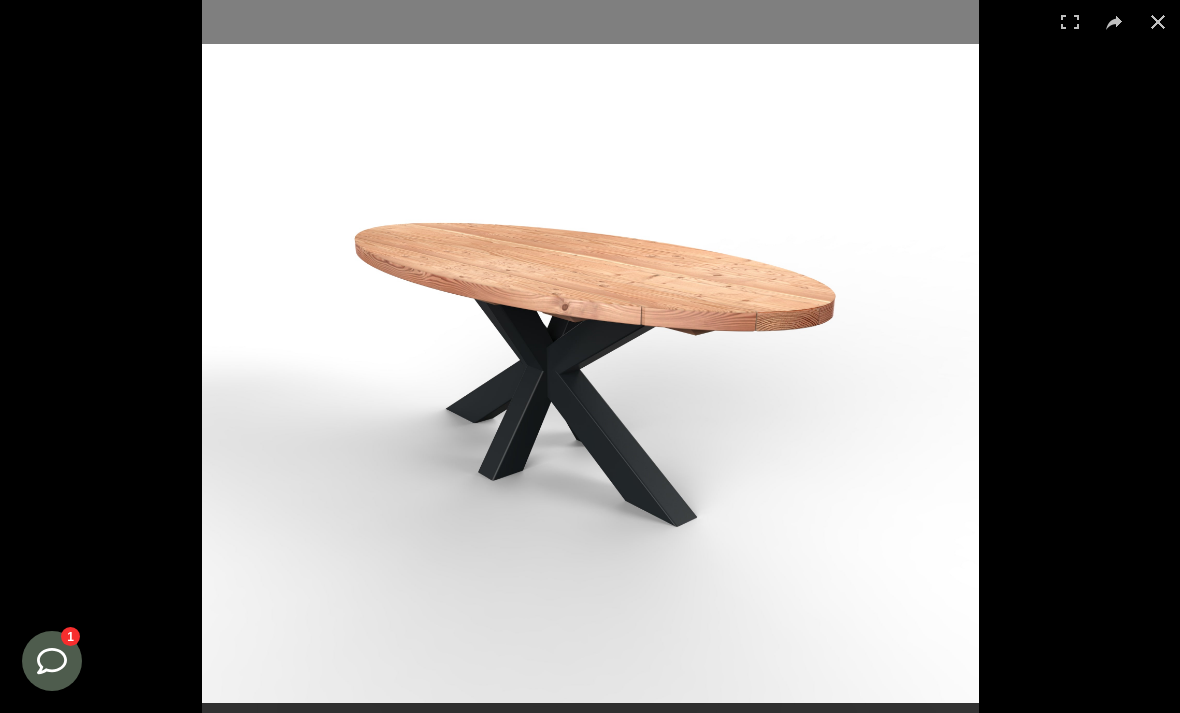 click at bounding box center (1158, 22) 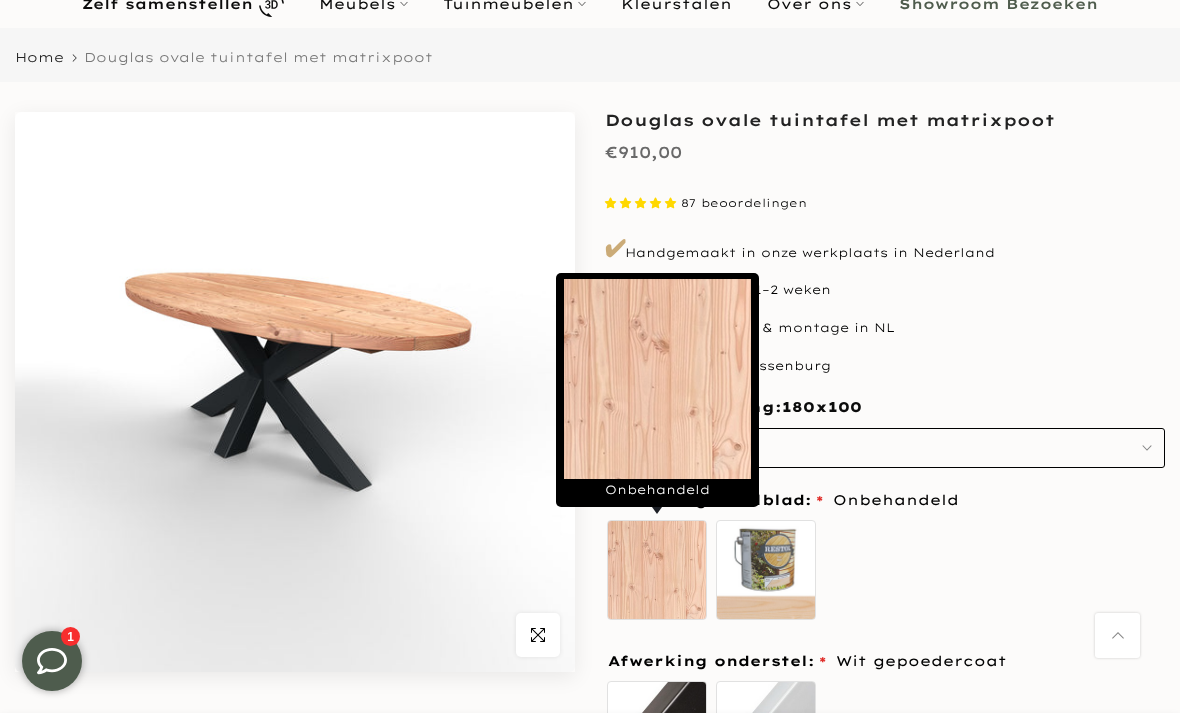 click on "Onbehandeld" at bounding box center (657, 570) 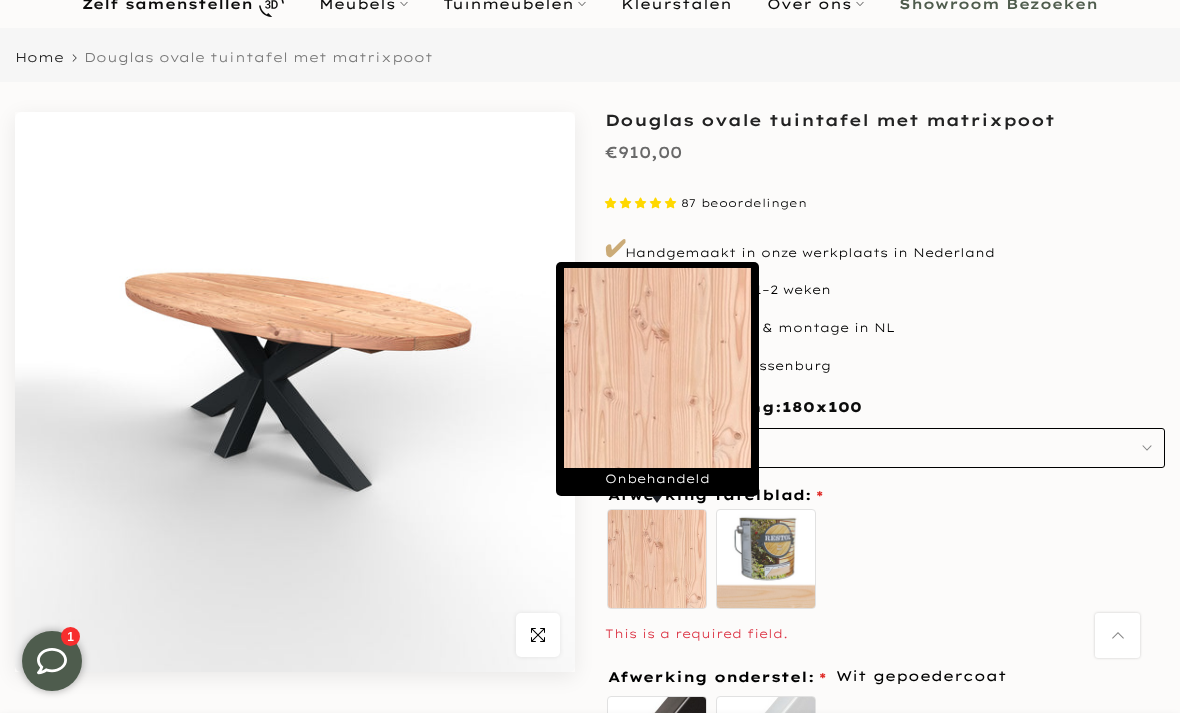 click at bounding box center (295, 392) 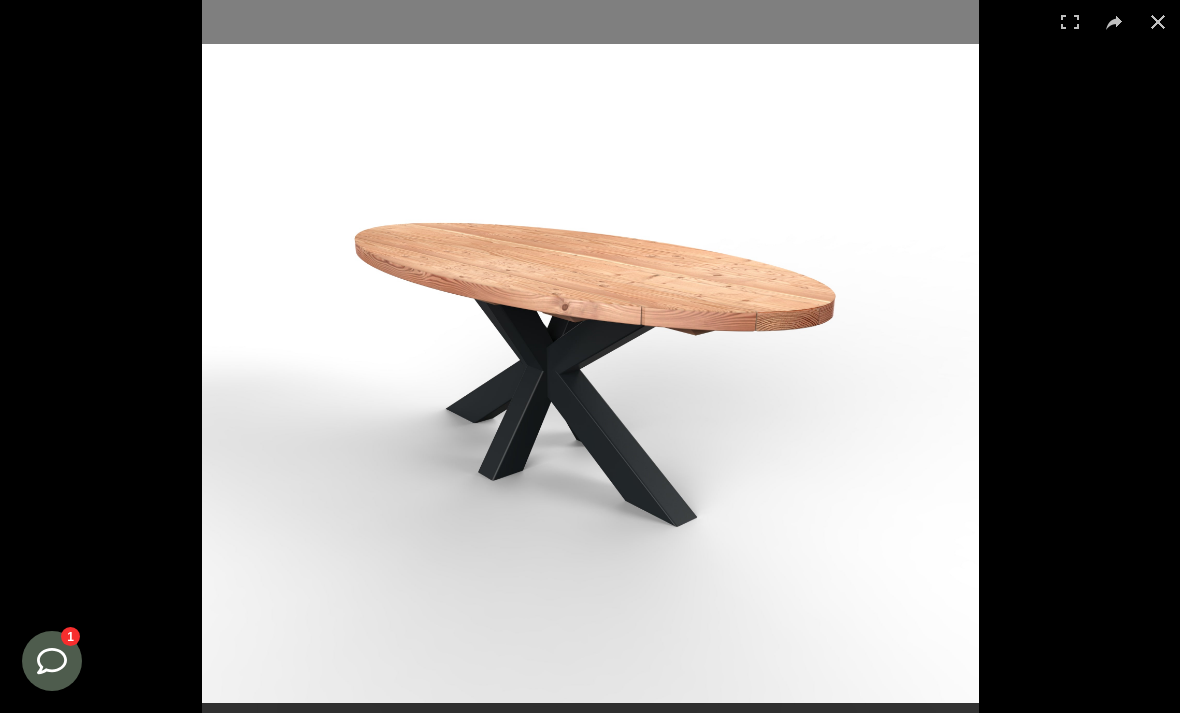 click at bounding box center (1158, 22) 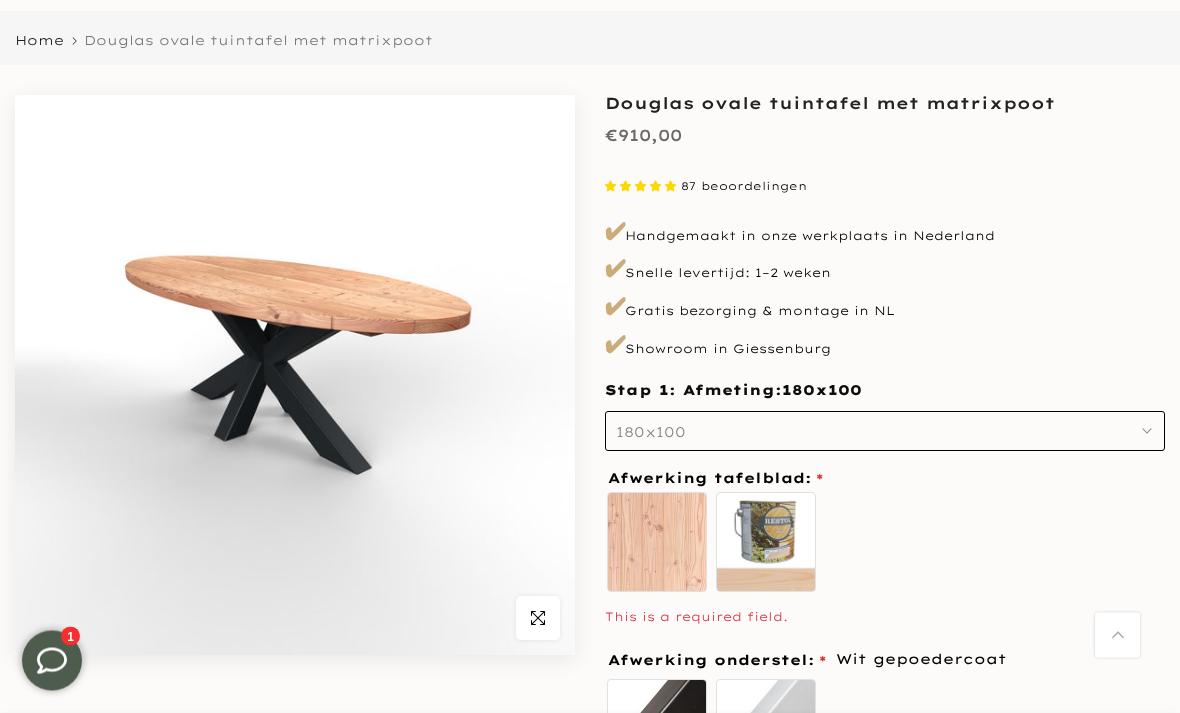 scroll, scrollTop: 153, scrollLeft: 0, axis: vertical 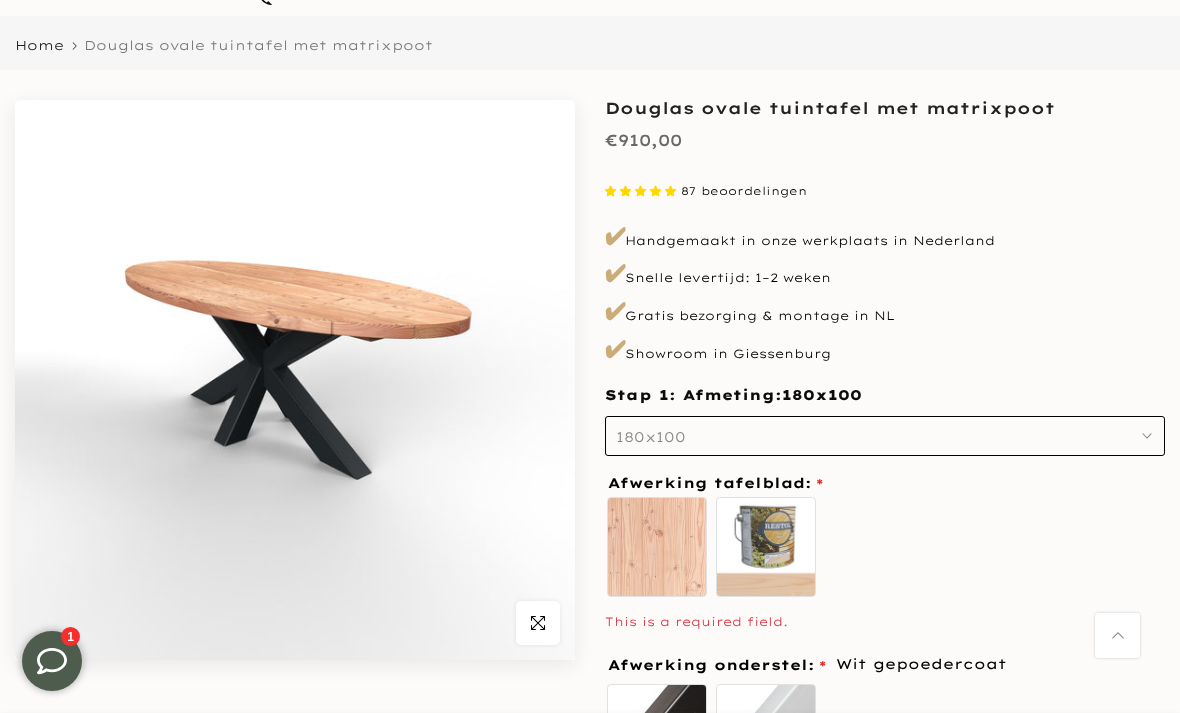 click on "Onbehandeld" at bounding box center [657, 547] 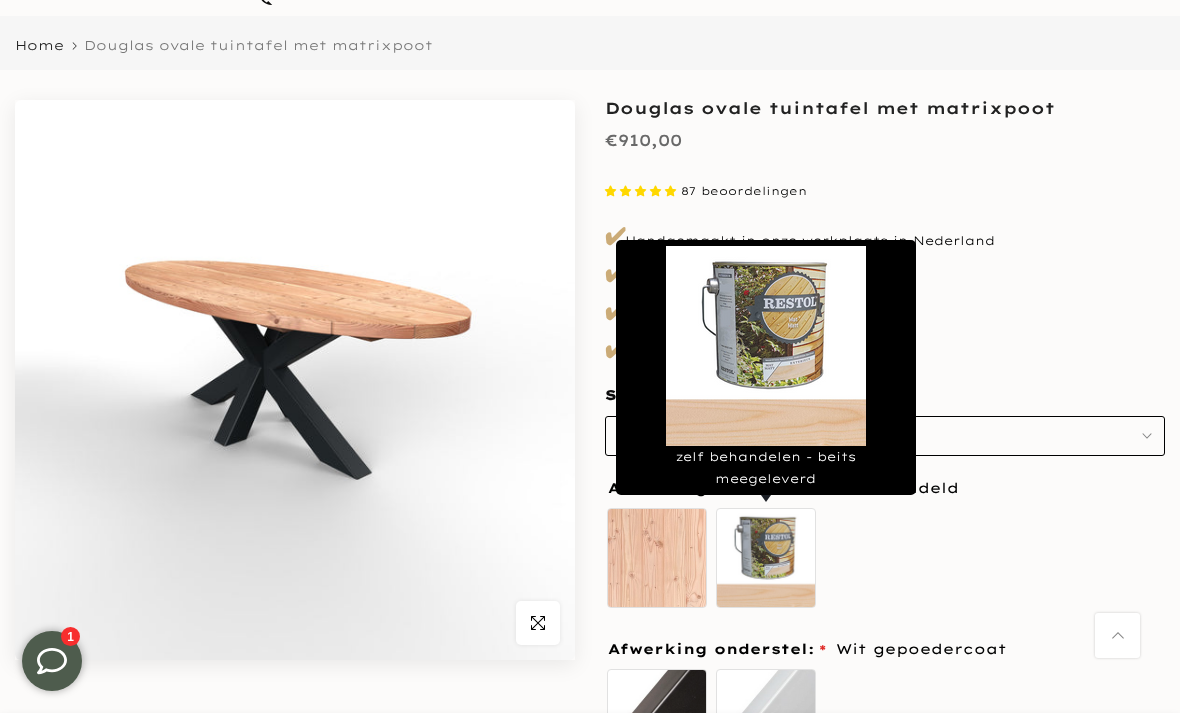 click on "zelf behandelen - beits meegeleverd" at bounding box center [766, 558] 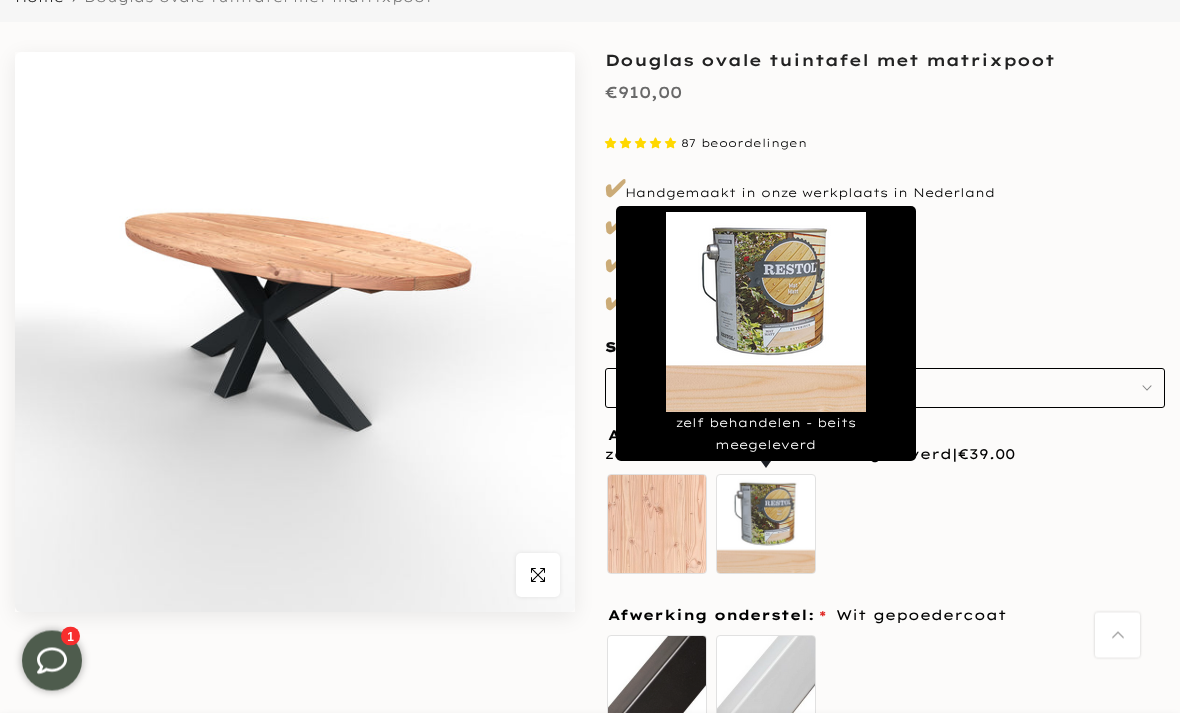 scroll, scrollTop: 201, scrollLeft: 0, axis: vertical 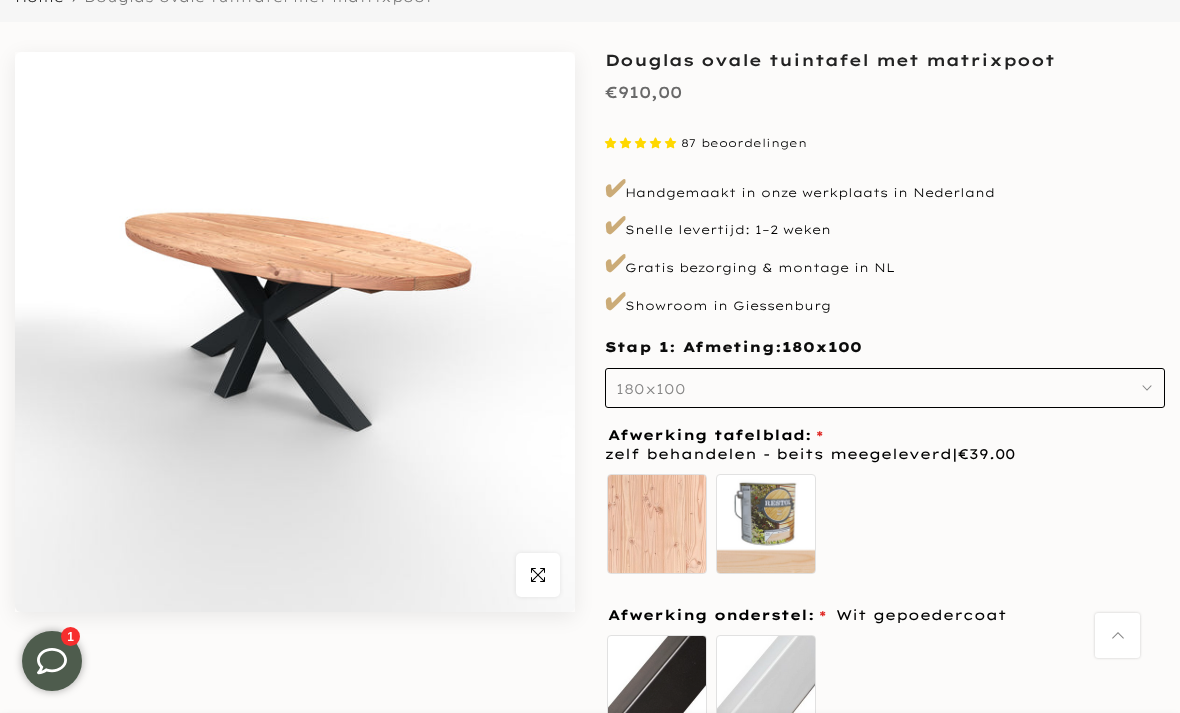 click on "Onbehandeld
zelf behandelen - beits meegeleverd" at bounding box center [885, 527] 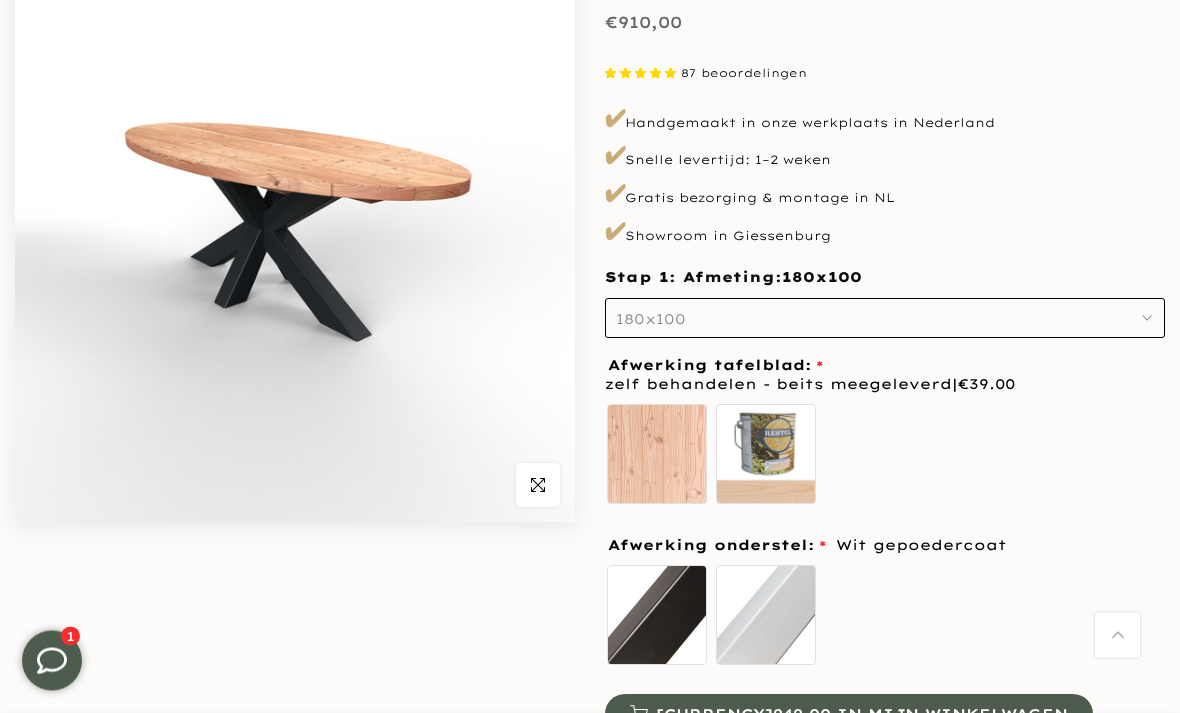 scroll, scrollTop: 291, scrollLeft: 0, axis: vertical 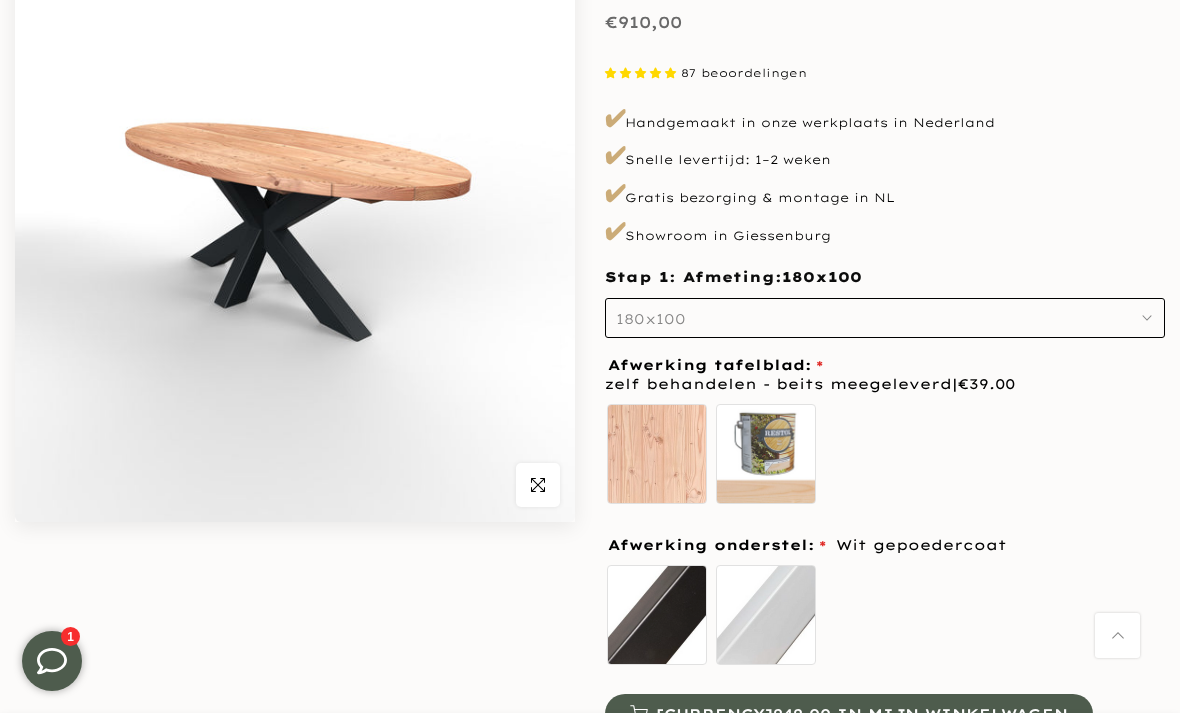 click on "Zwart gepoedercoat" at bounding box center [657, 615] 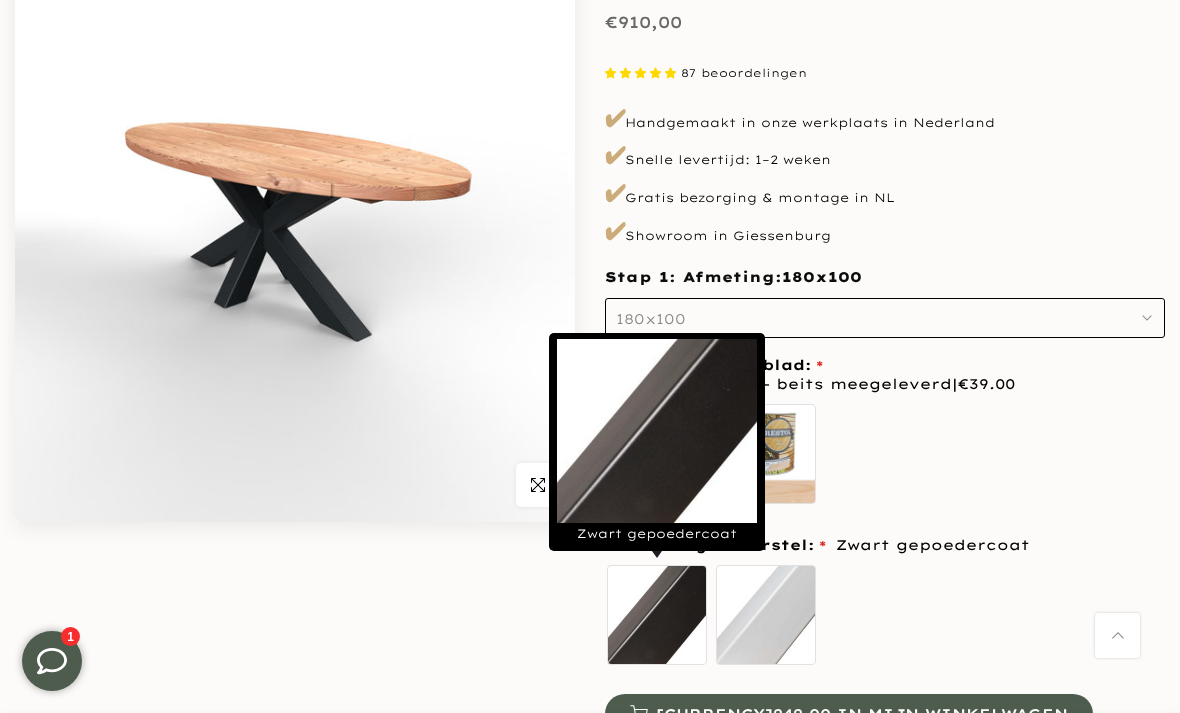 click on "Wit gepoedercoat" at bounding box center [766, 615] 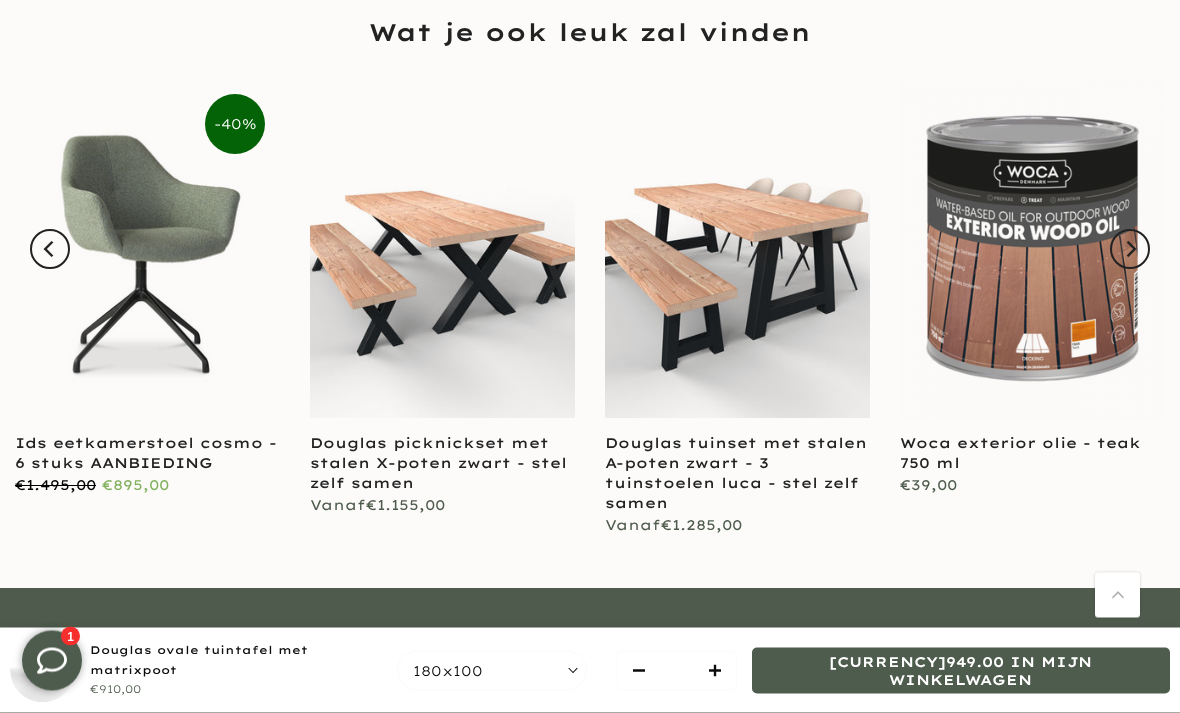 scroll, scrollTop: 3238, scrollLeft: 0, axis: vertical 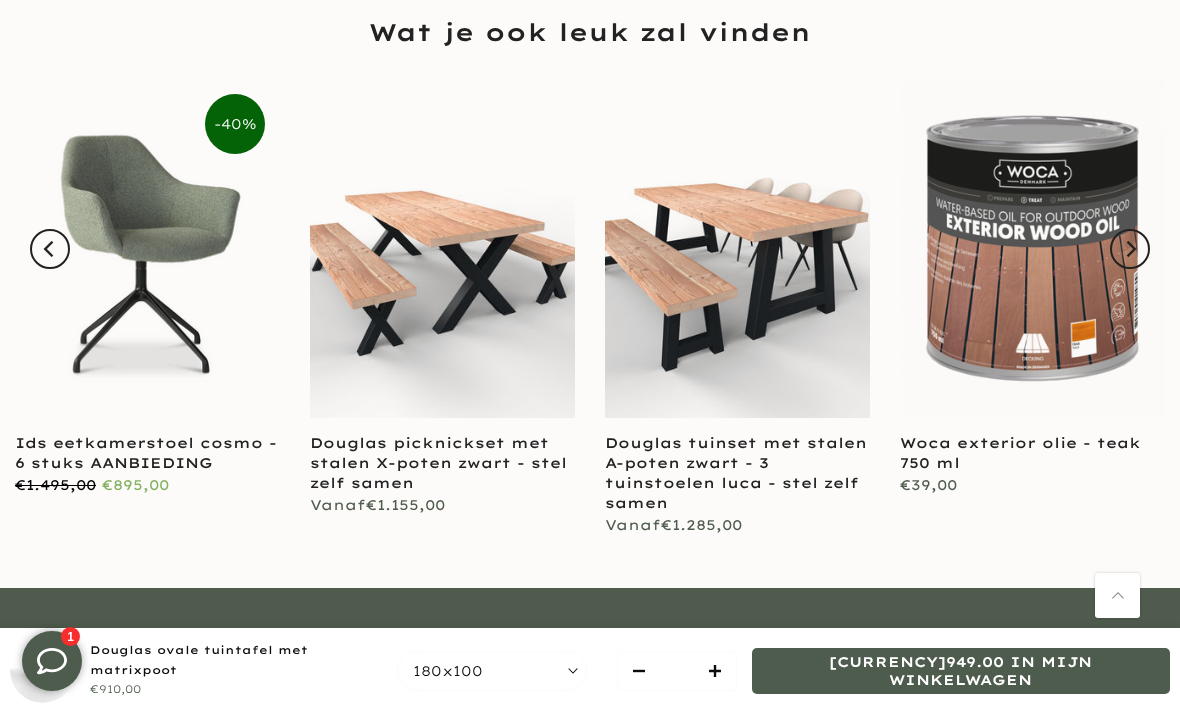 click at bounding box center (1130, 249) 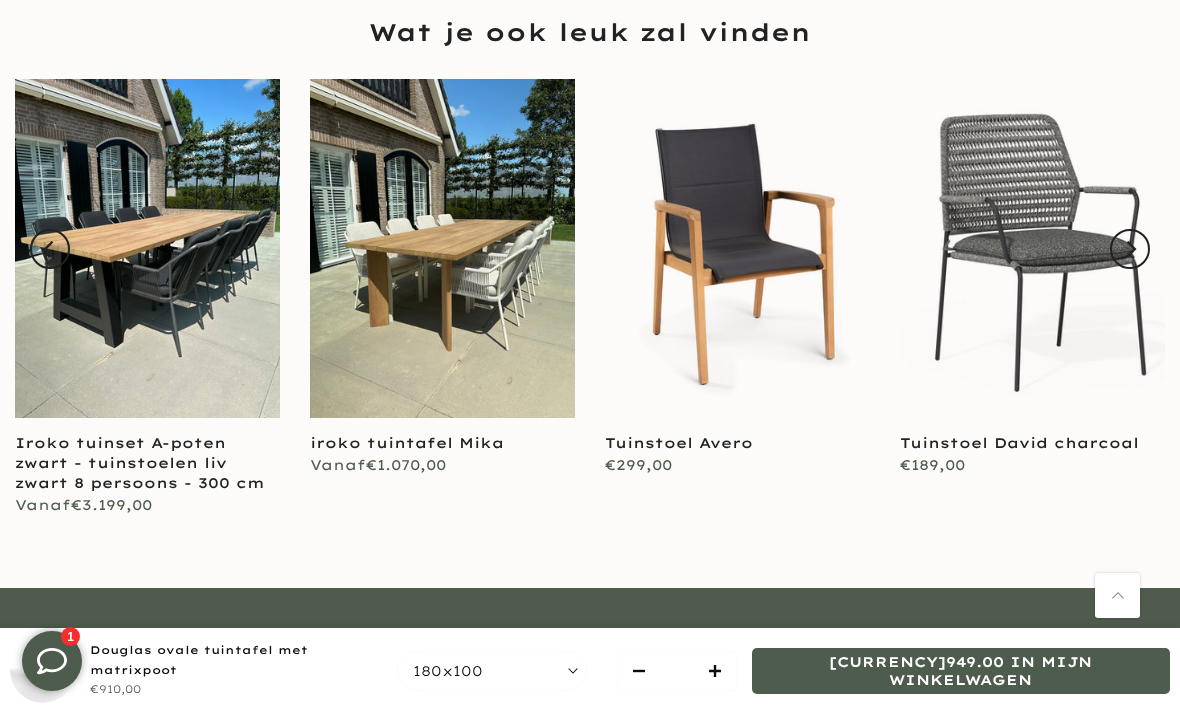 click 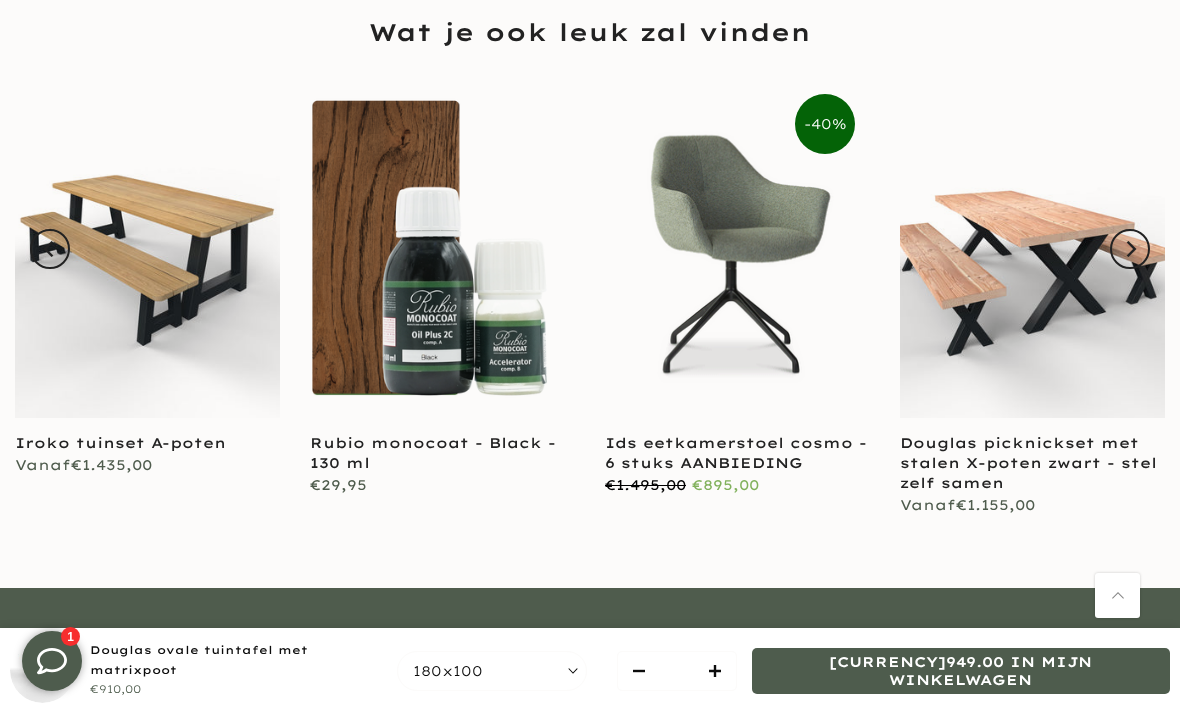 click at bounding box center [1130, 249] 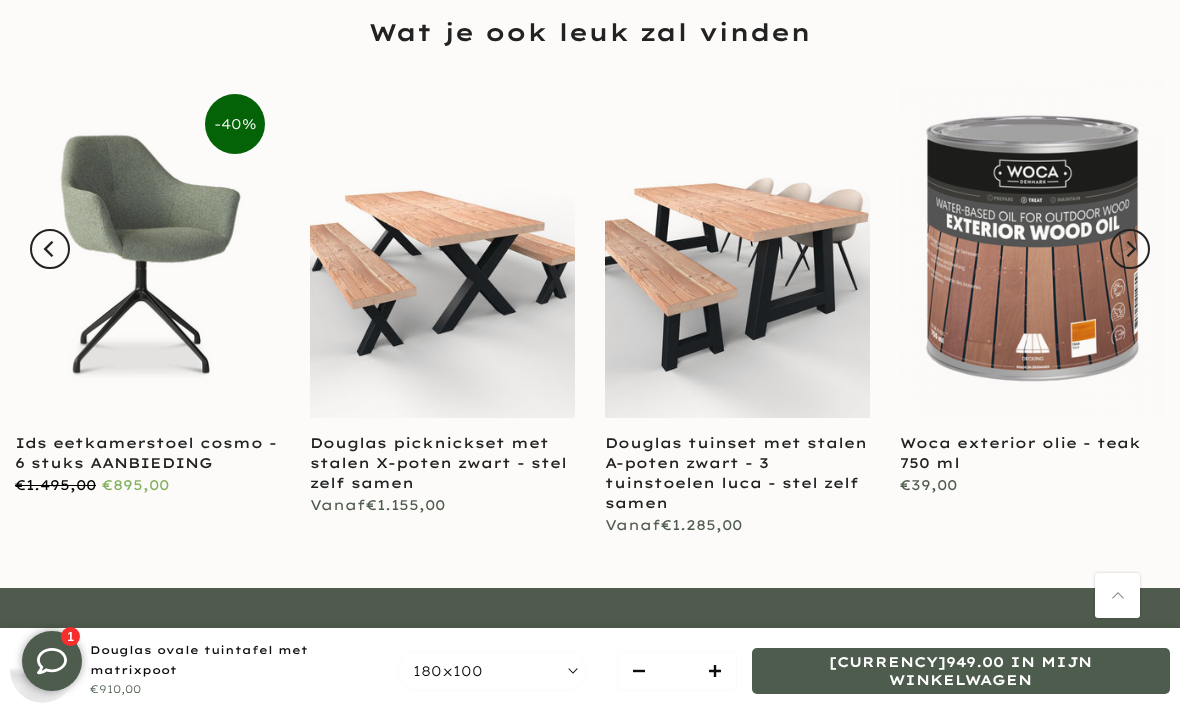 click 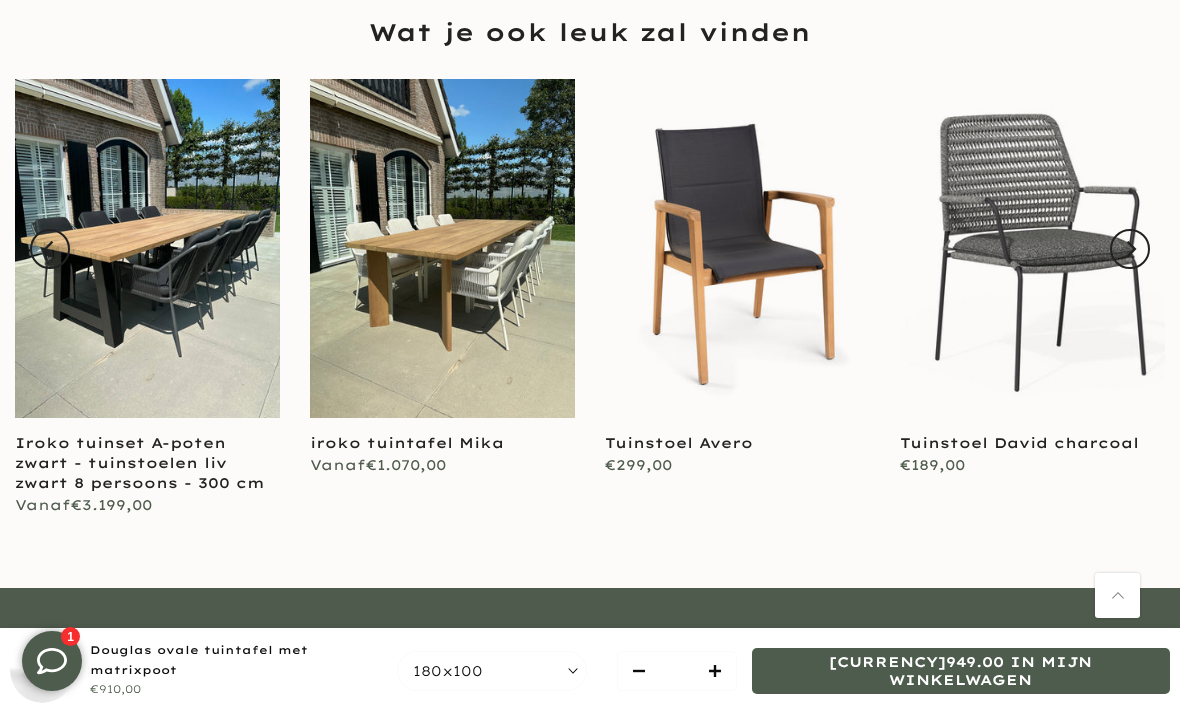 click 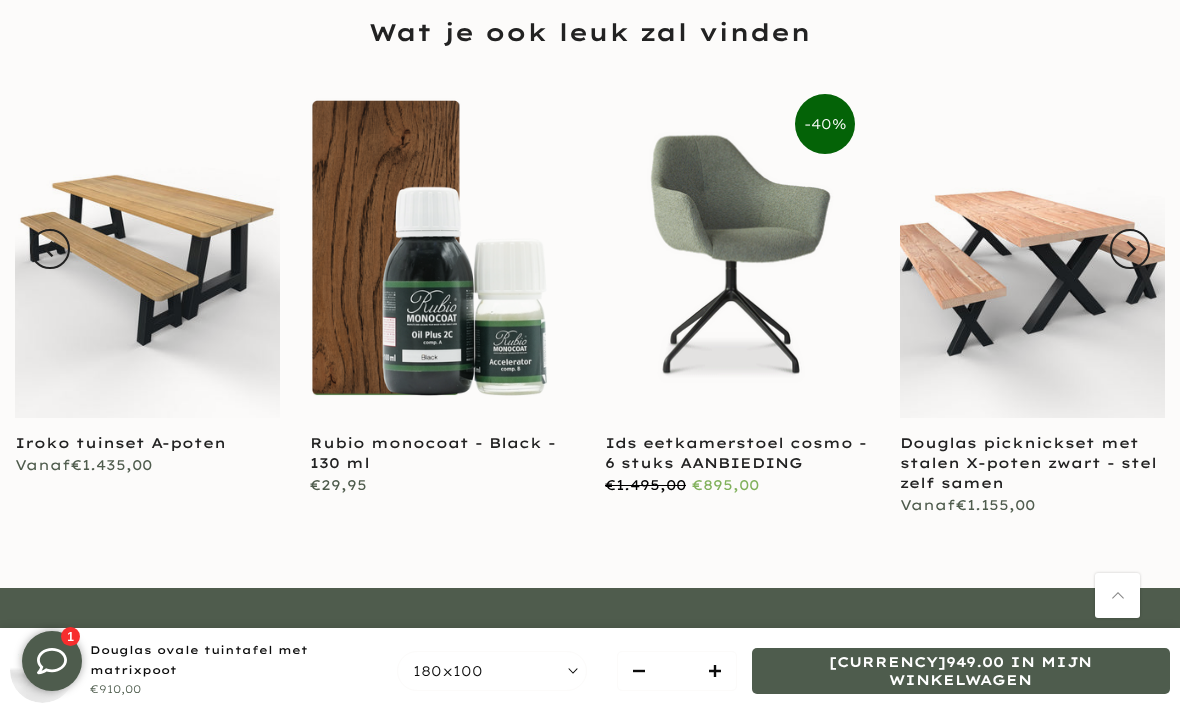click at bounding box center (1130, 249) 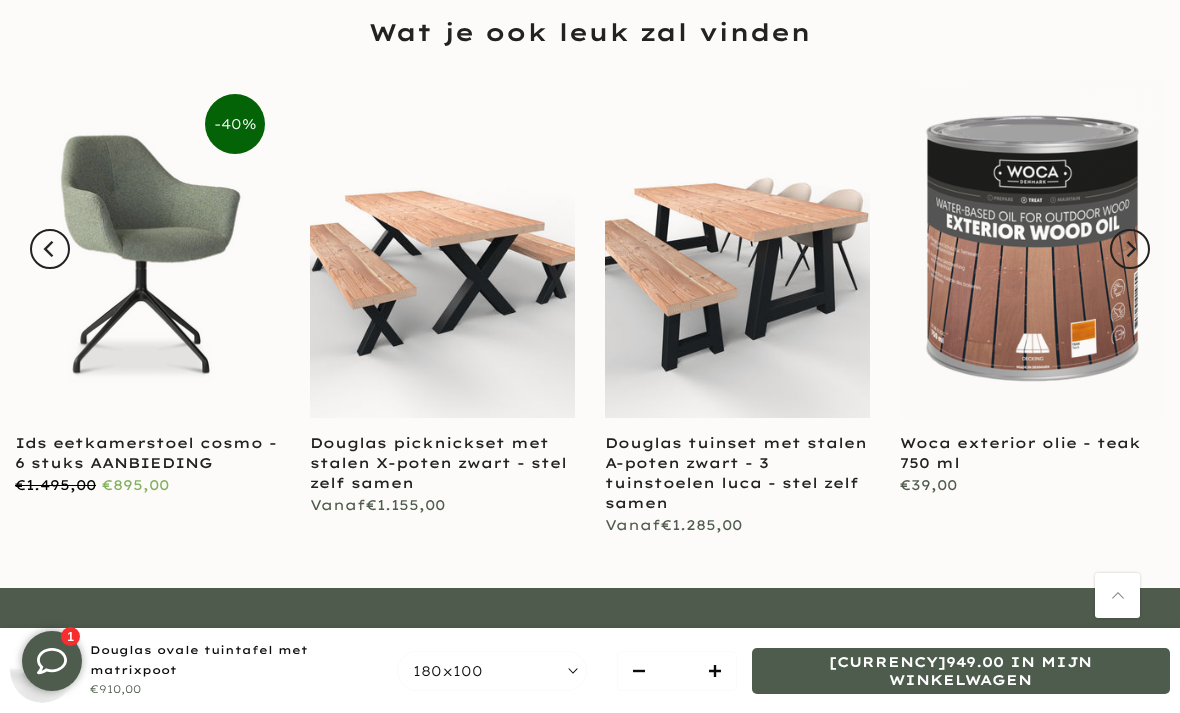 click at bounding box center [1130, 249] 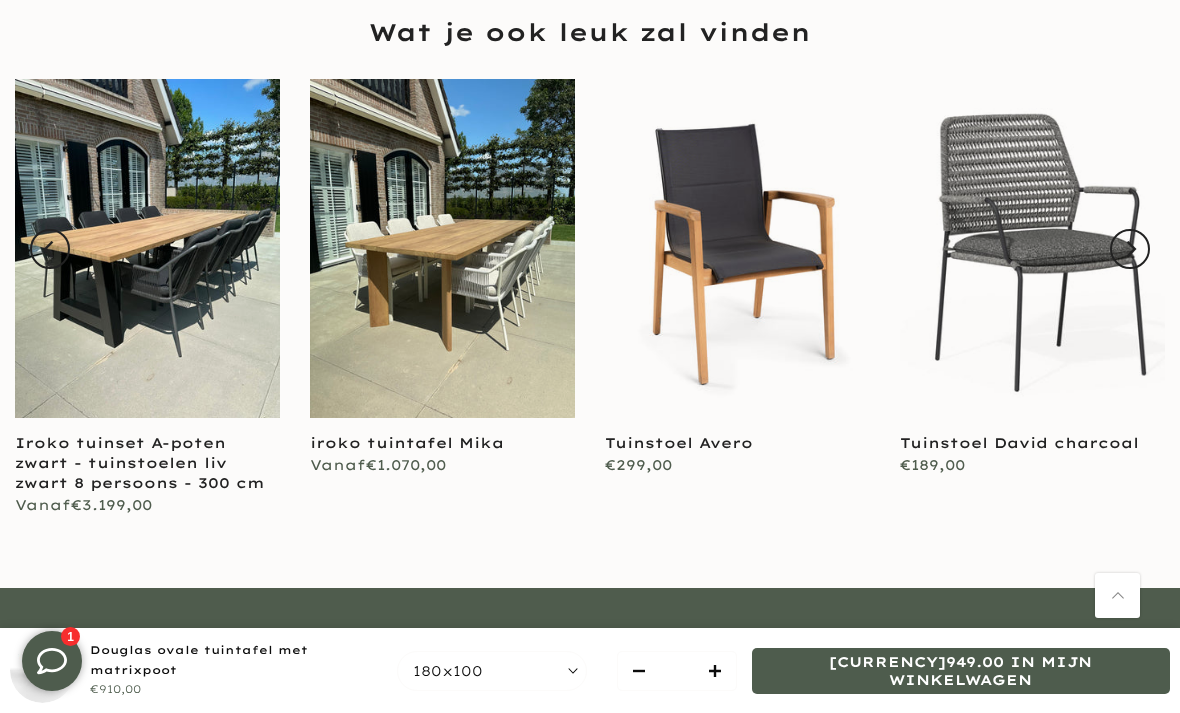 click 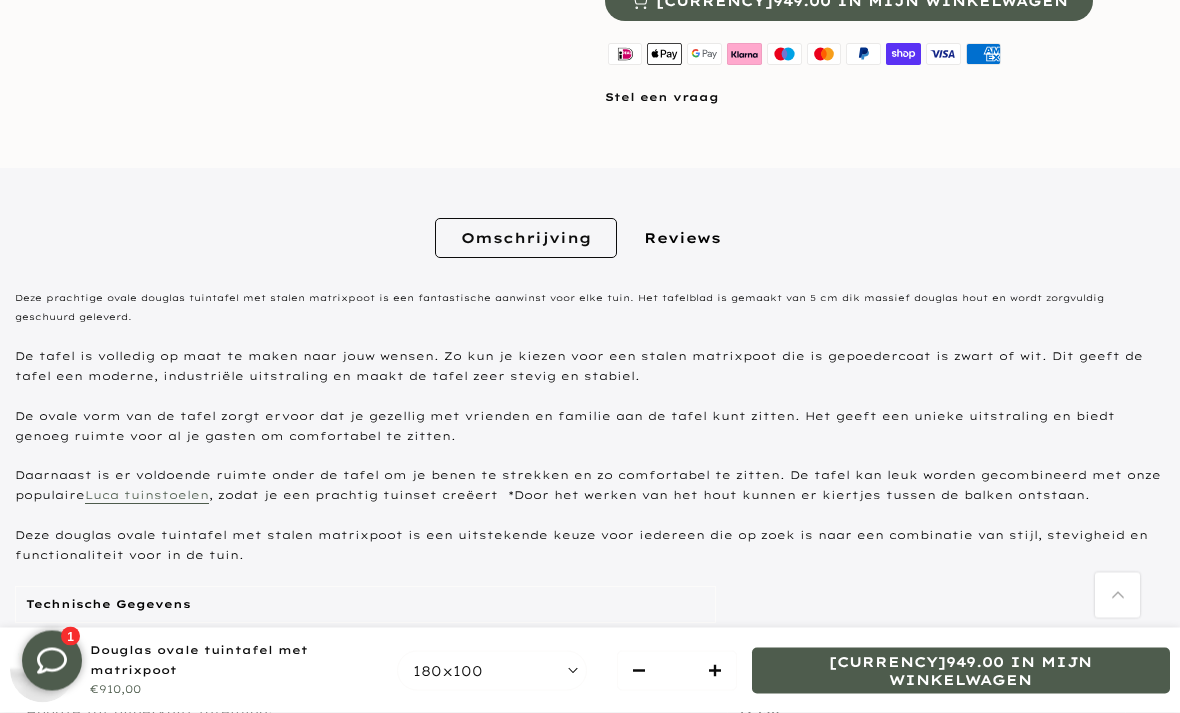 scroll, scrollTop: 1004, scrollLeft: 0, axis: vertical 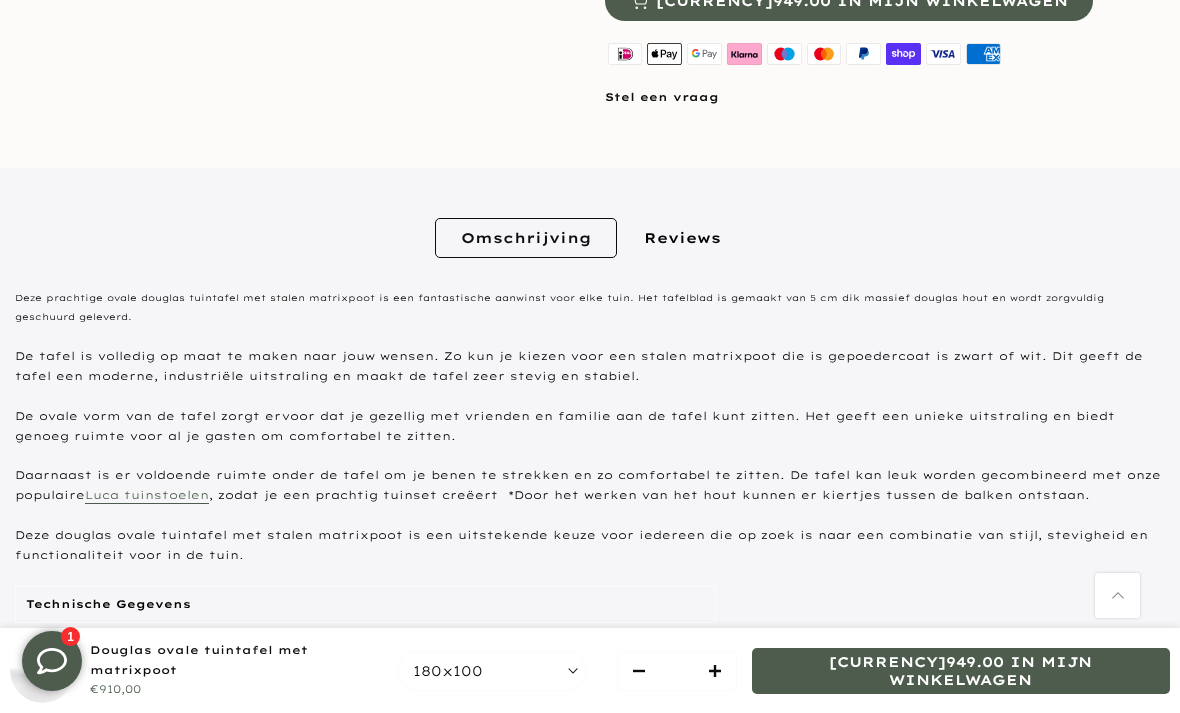 click on "Luca tuinstoelen" at bounding box center [147, 496] 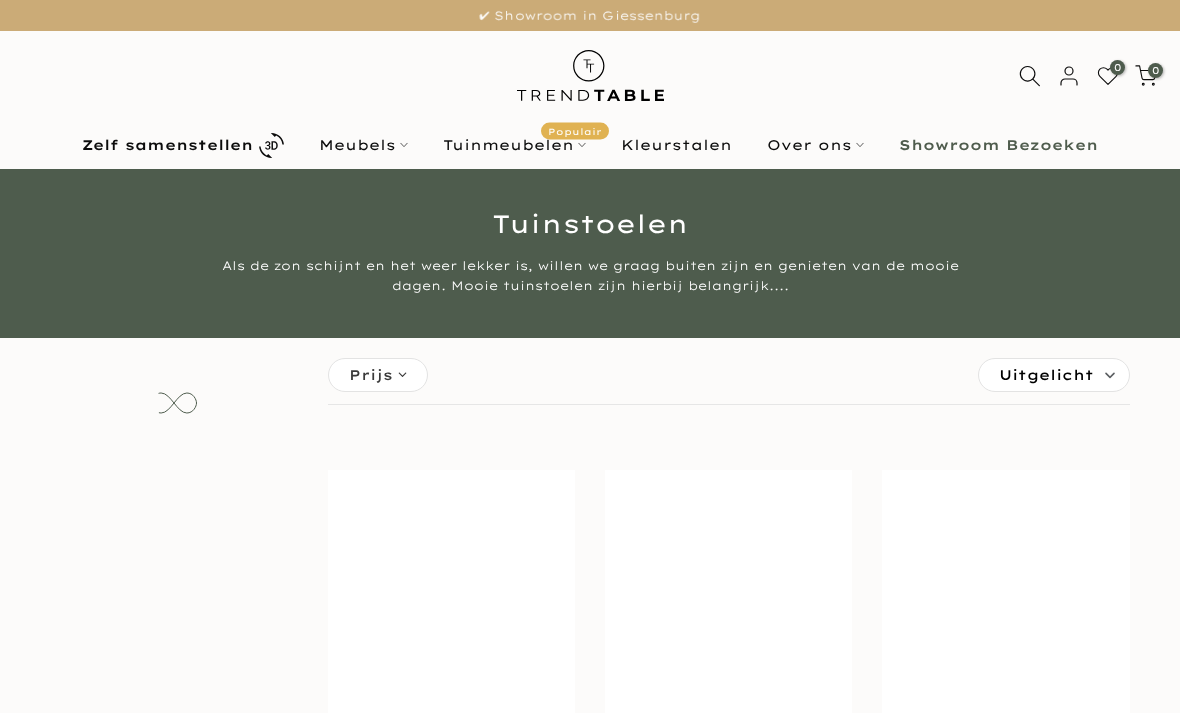 scroll, scrollTop: 0, scrollLeft: 0, axis: both 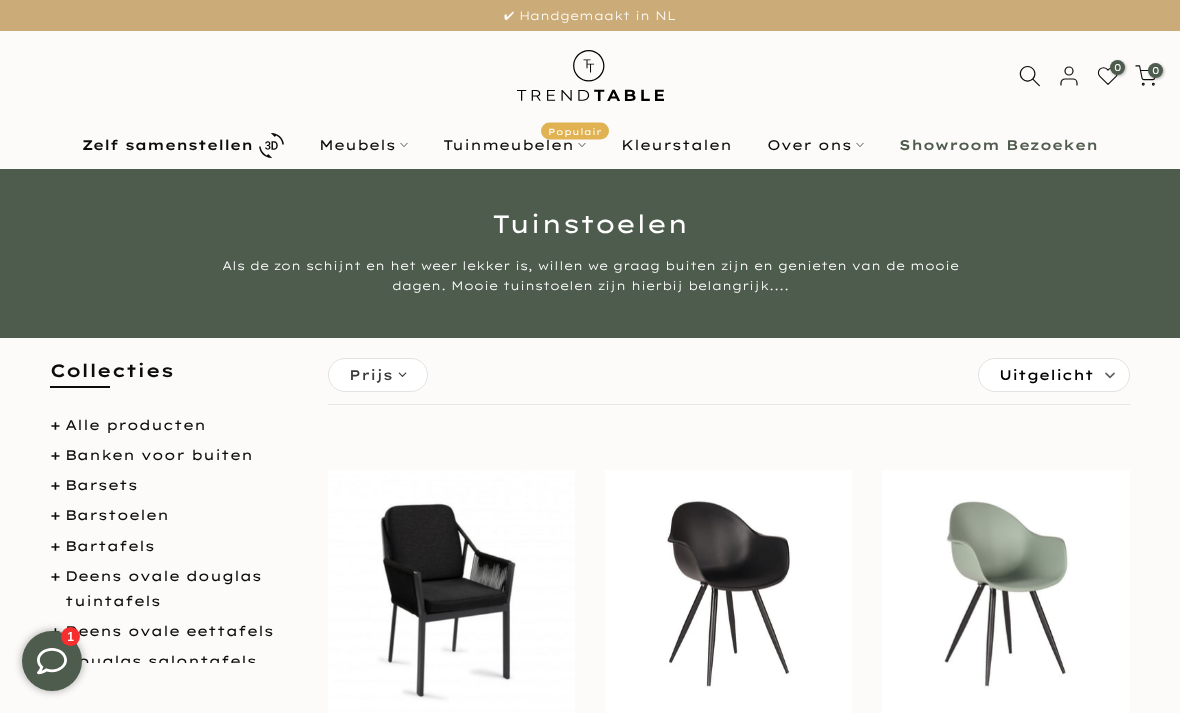 click on "Deens ovale douglas tuintafels" at bounding box center (163, 588) 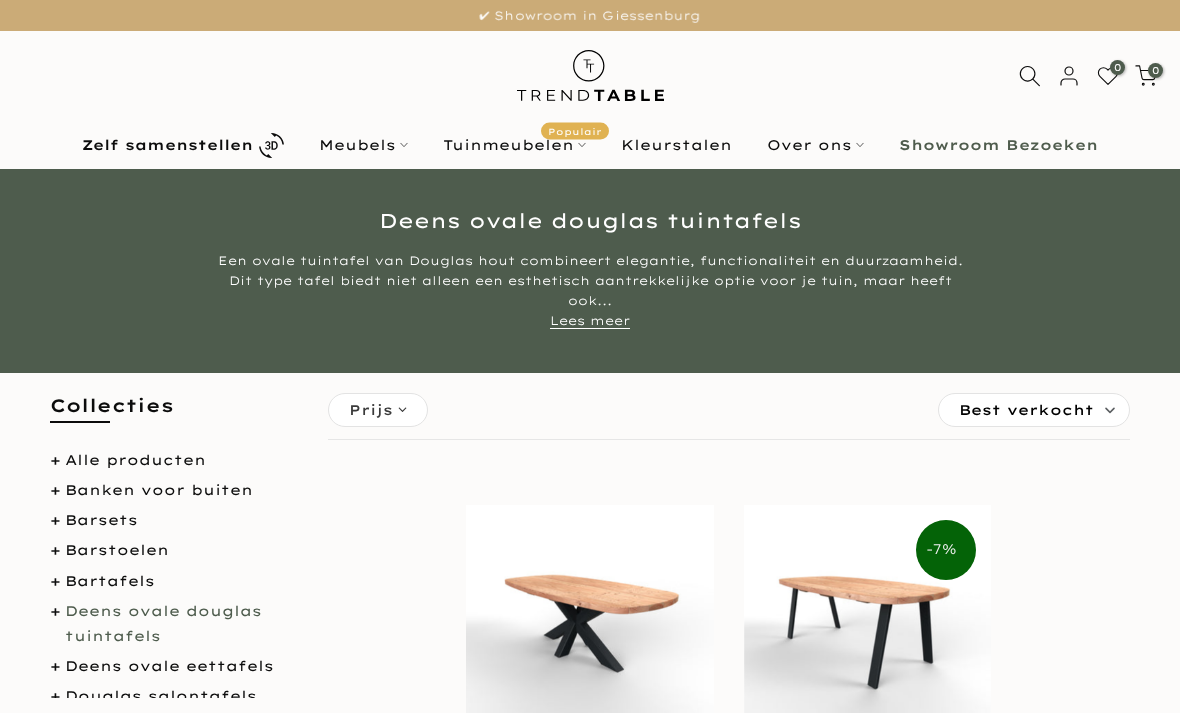 scroll, scrollTop: 0, scrollLeft: 0, axis: both 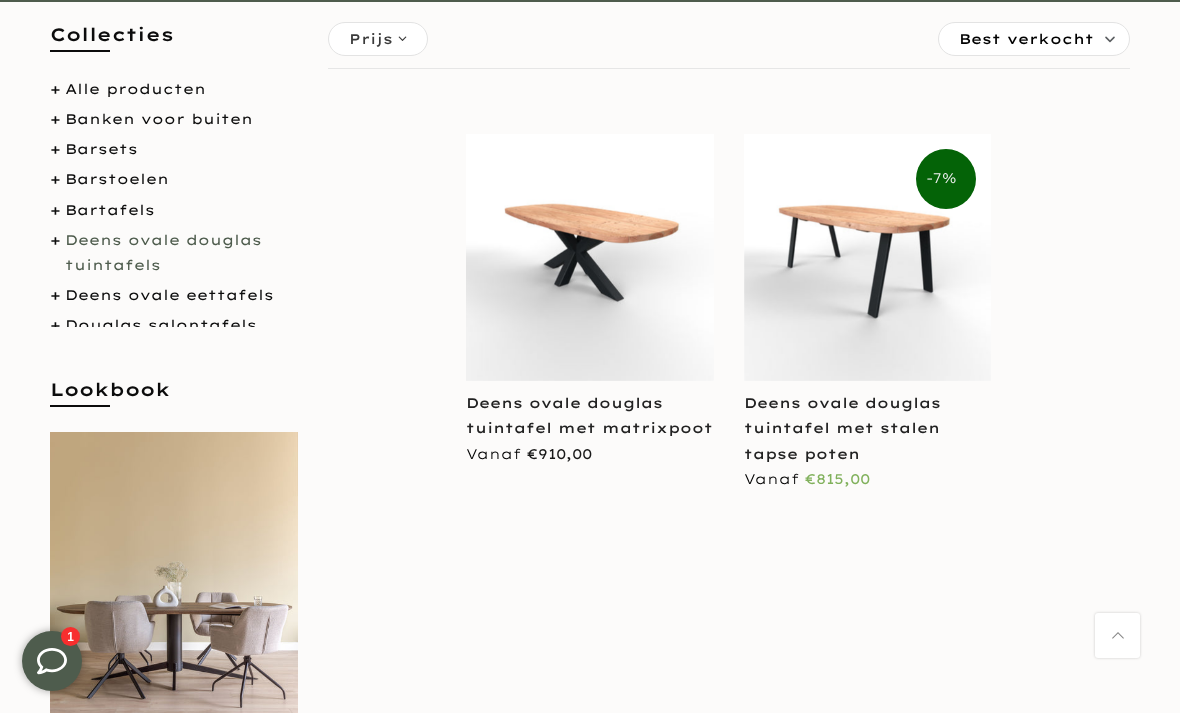 click at bounding box center [589, 257] 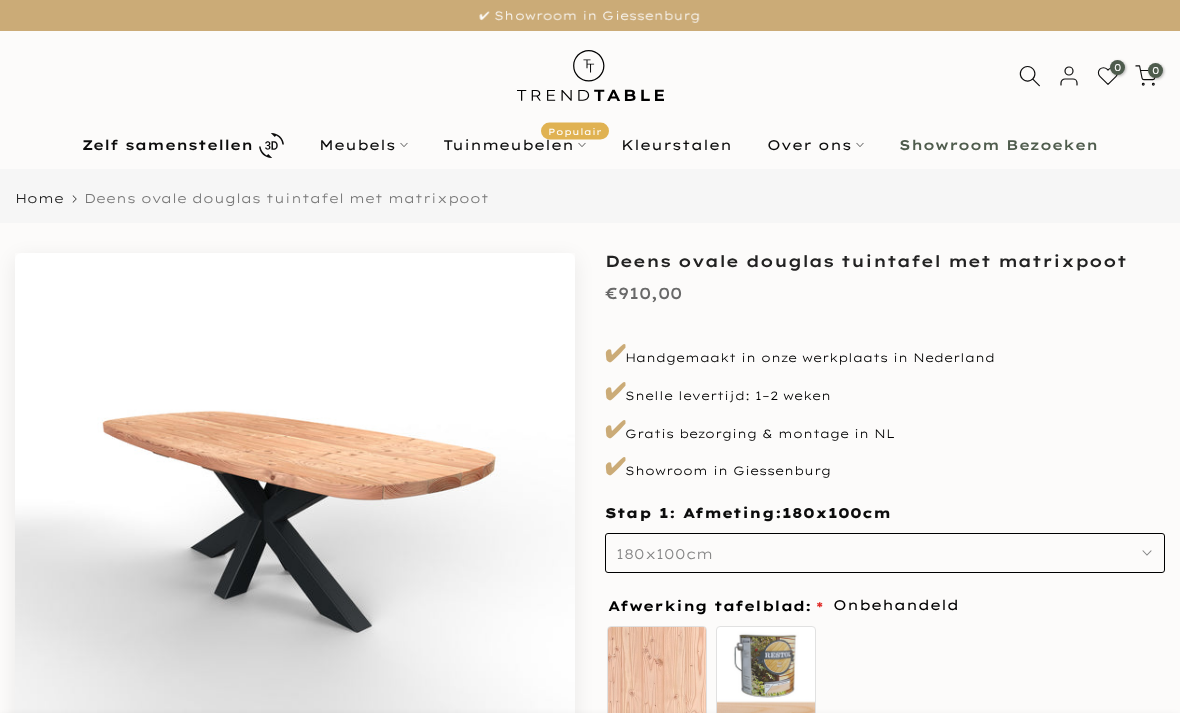 scroll, scrollTop: 0, scrollLeft: 0, axis: both 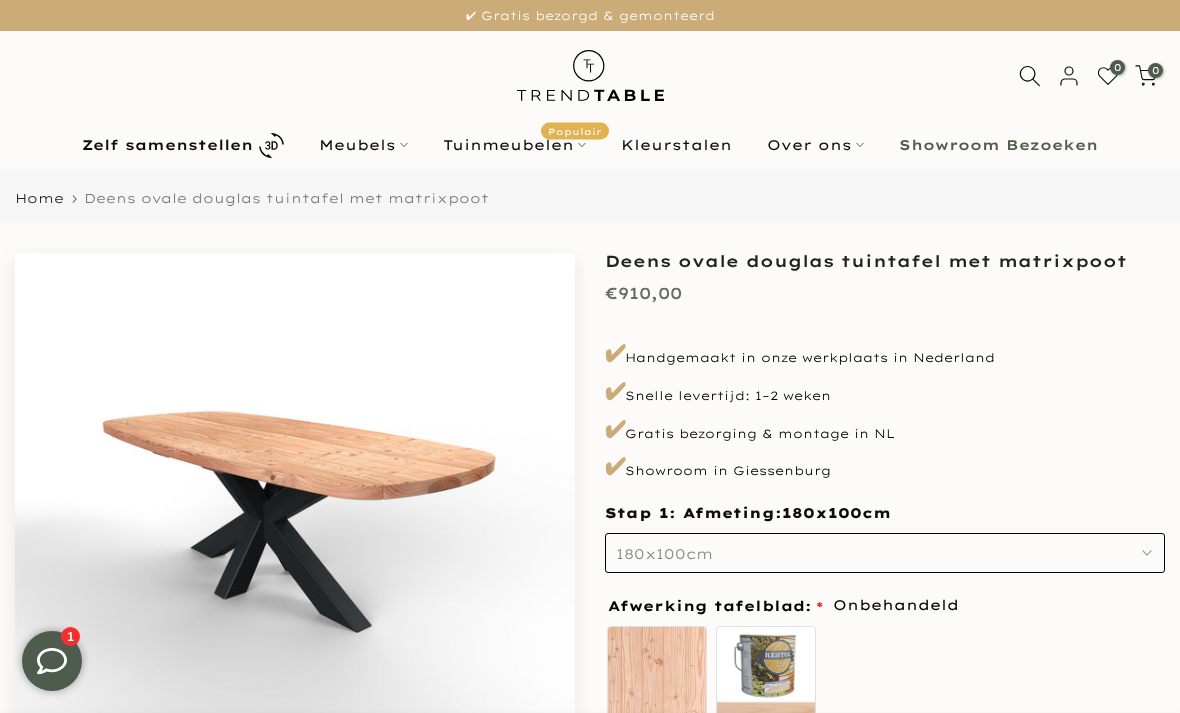 click on "Tuinmeubelen Populair" at bounding box center [515, 145] 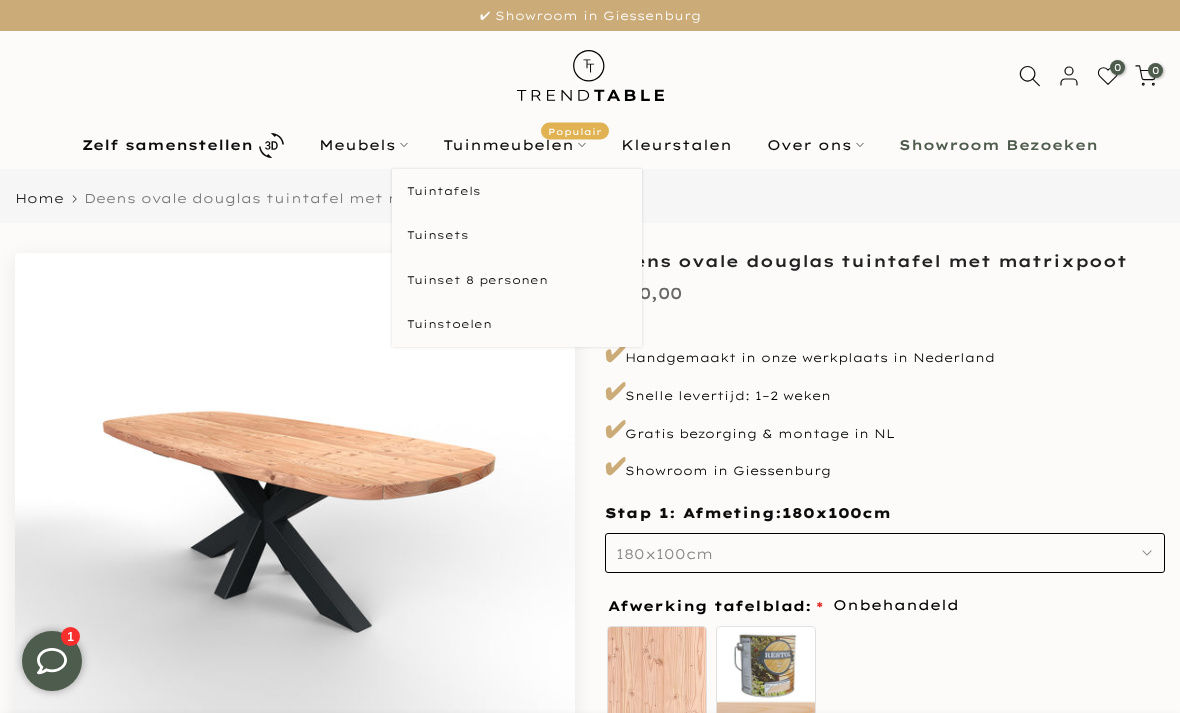 click on "Tuinsets" at bounding box center [517, 235] 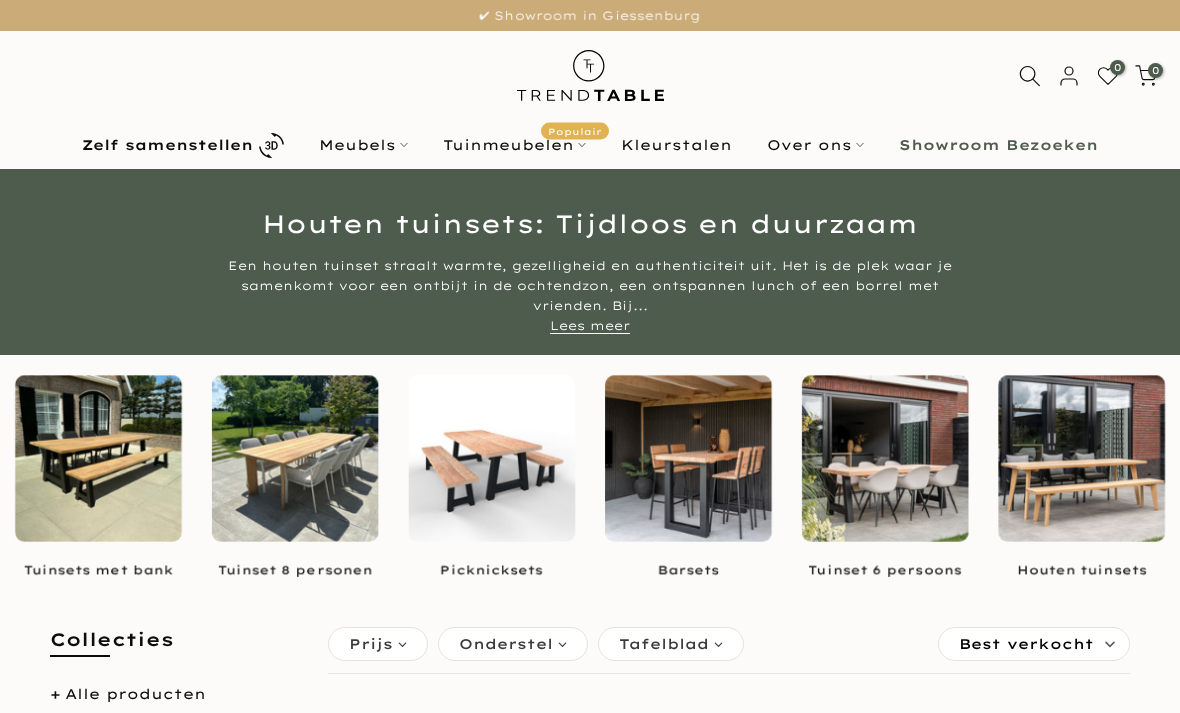 scroll, scrollTop: 0, scrollLeft: 0, axis: both 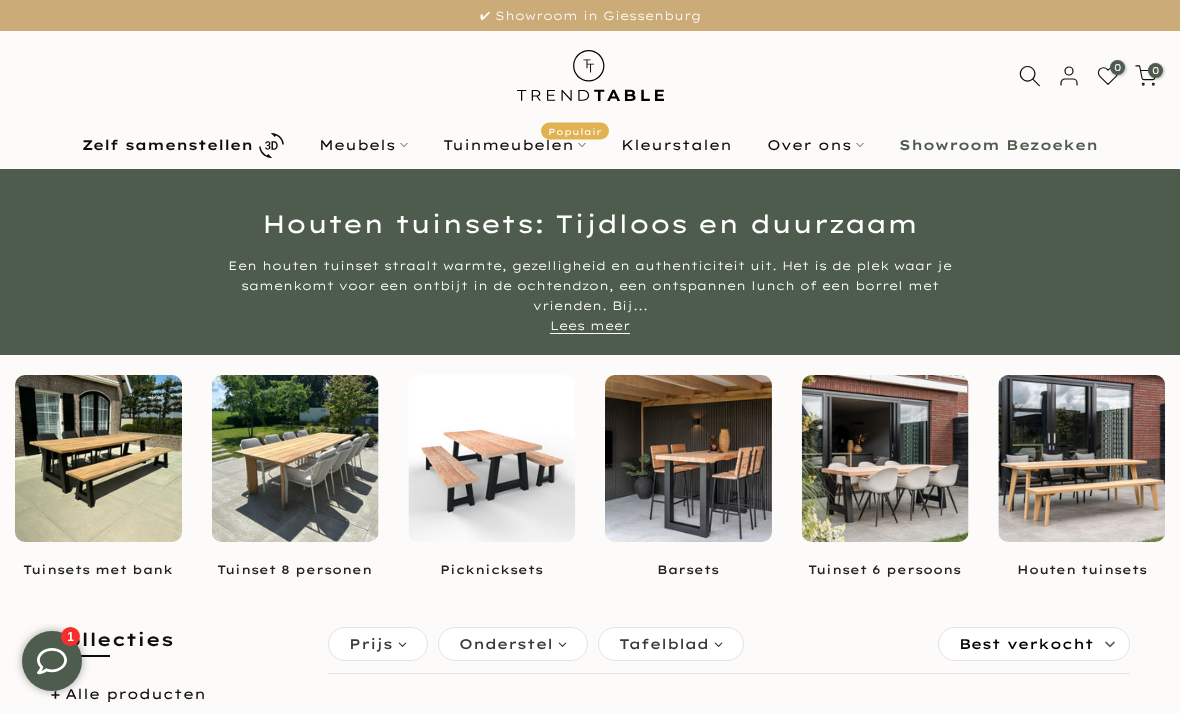 click on "Showroom Bezoeken" at bounding box center [998, 145] 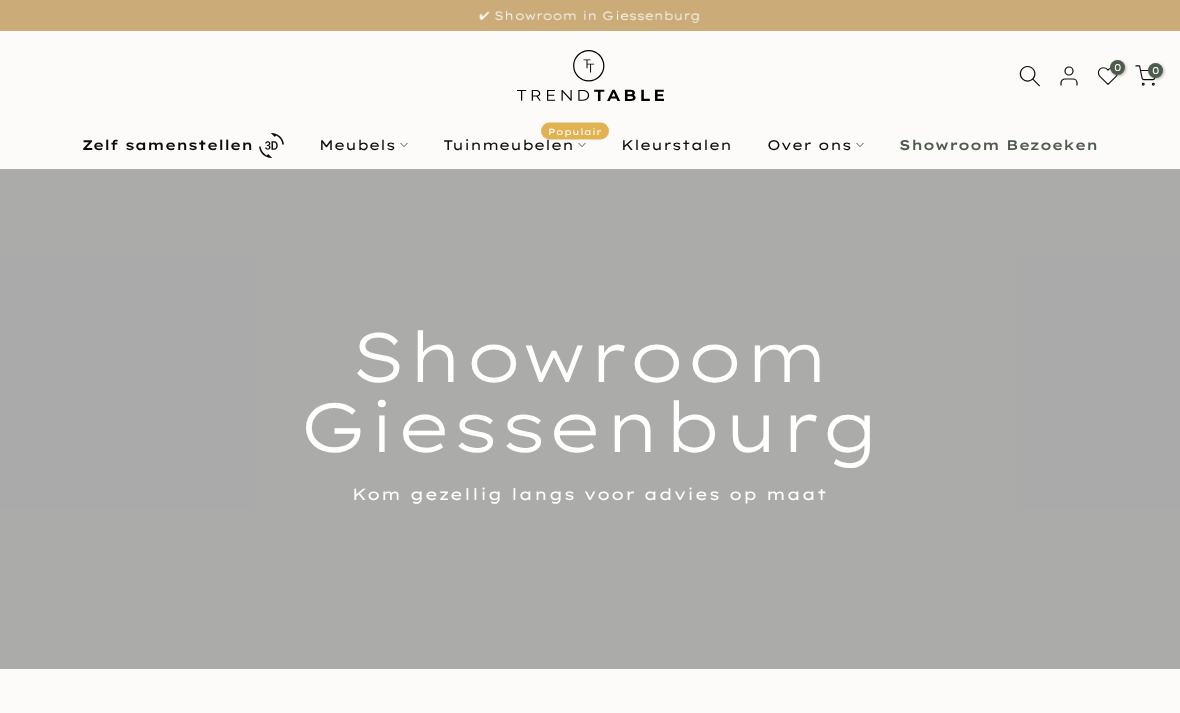scroll, scrollTop: 0, scrollLeft: 0, axis: both 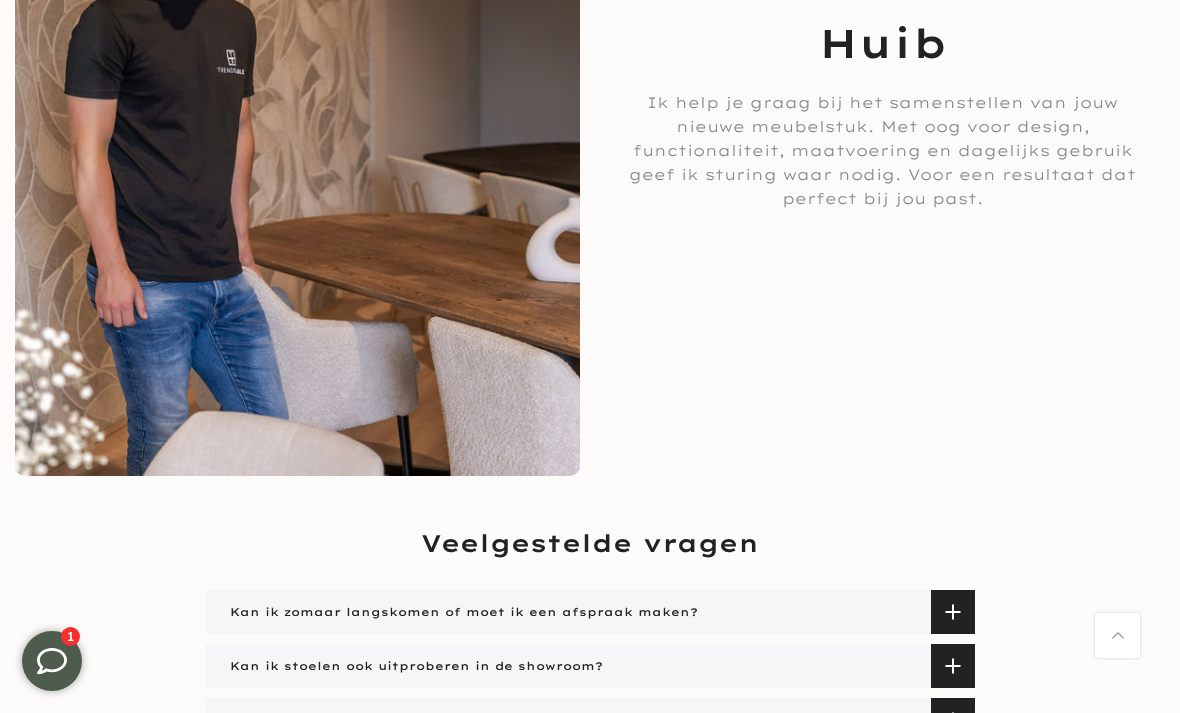 click on "Kan ik zomaar langskomen of moet ik een afspraak maken?" at bounding box center [590, 612] 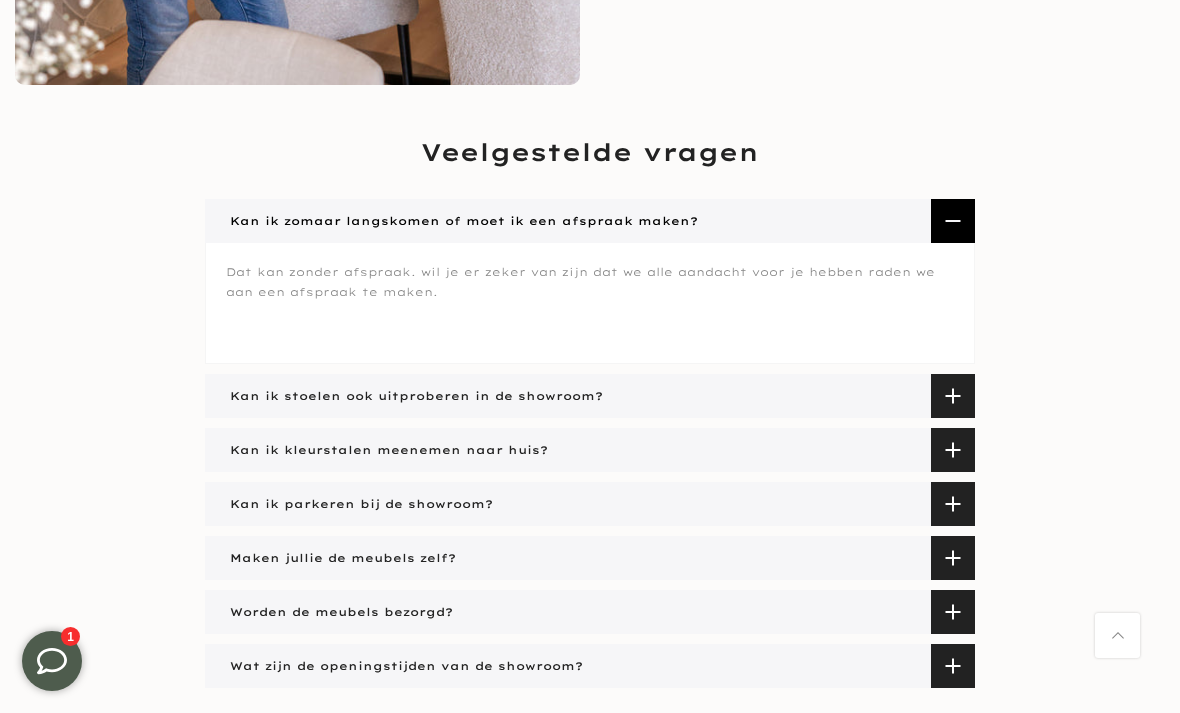 scroll, scrollTop: 3079, scrollLeft: 0, axis: vertical 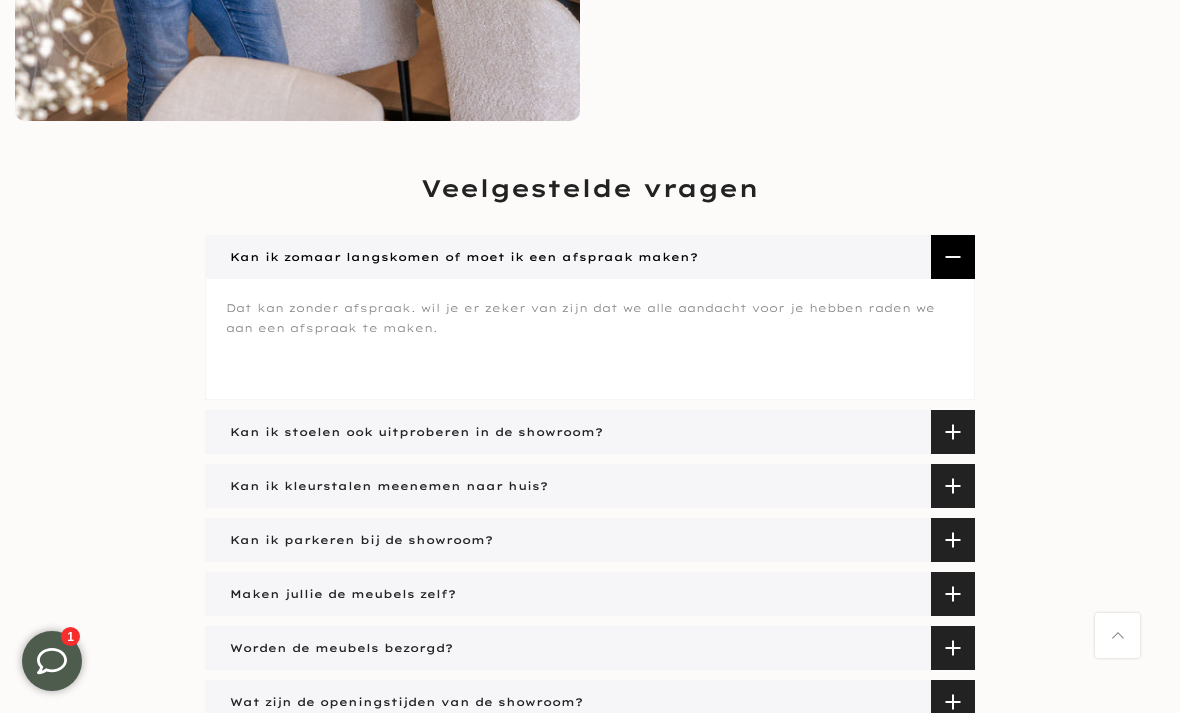 click on "Kan ik stoelen ook uitproberen in de showroom?" at bounding box center (590, 432) 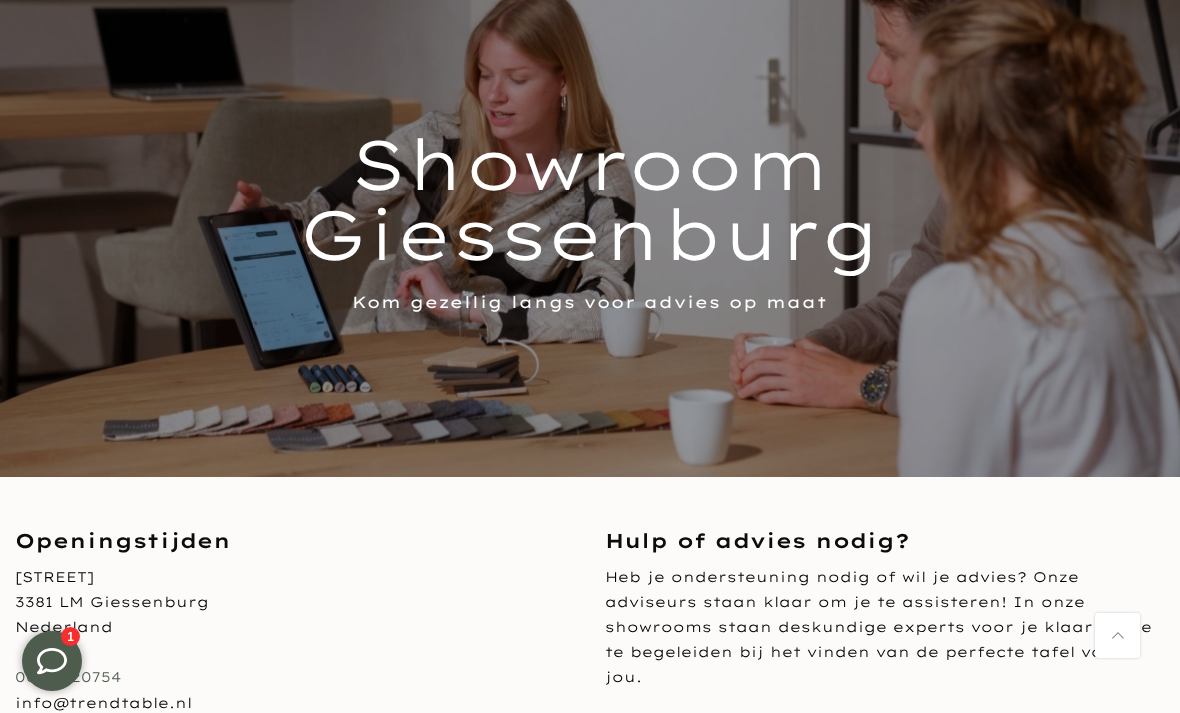 scroll, scrollTop: 0, scrollLeft: 0, axis: both 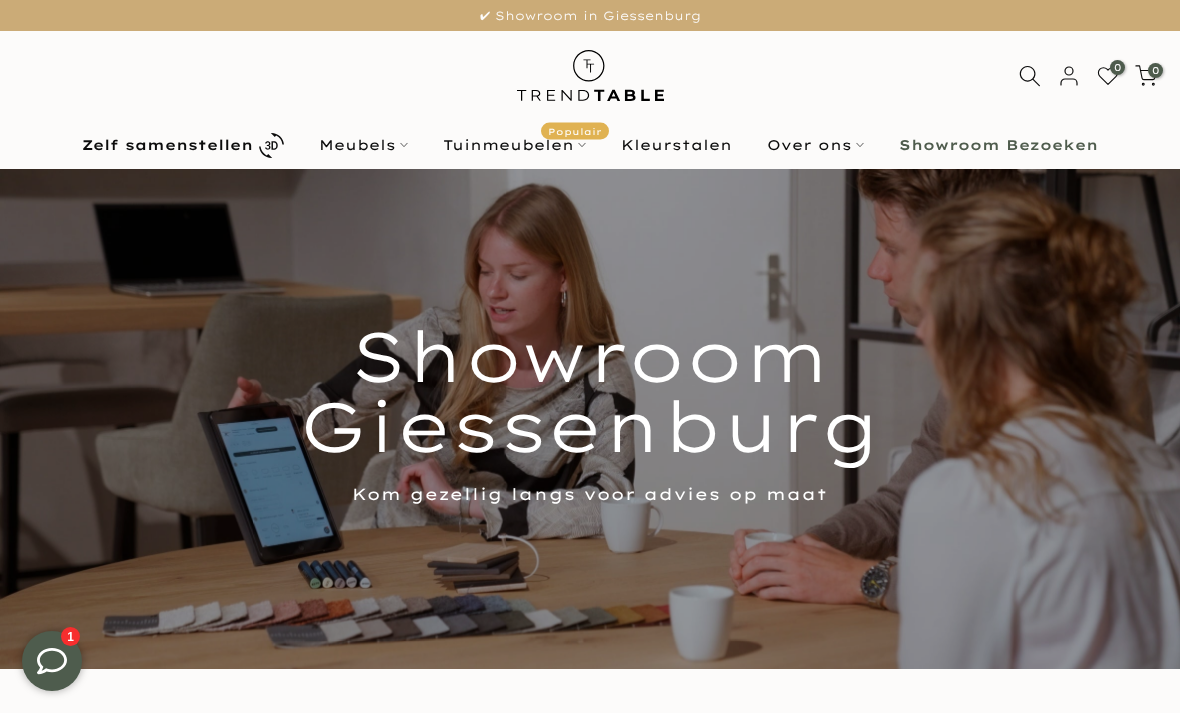 click on "Zelf samenstellen" at bounding box center (167, 145) 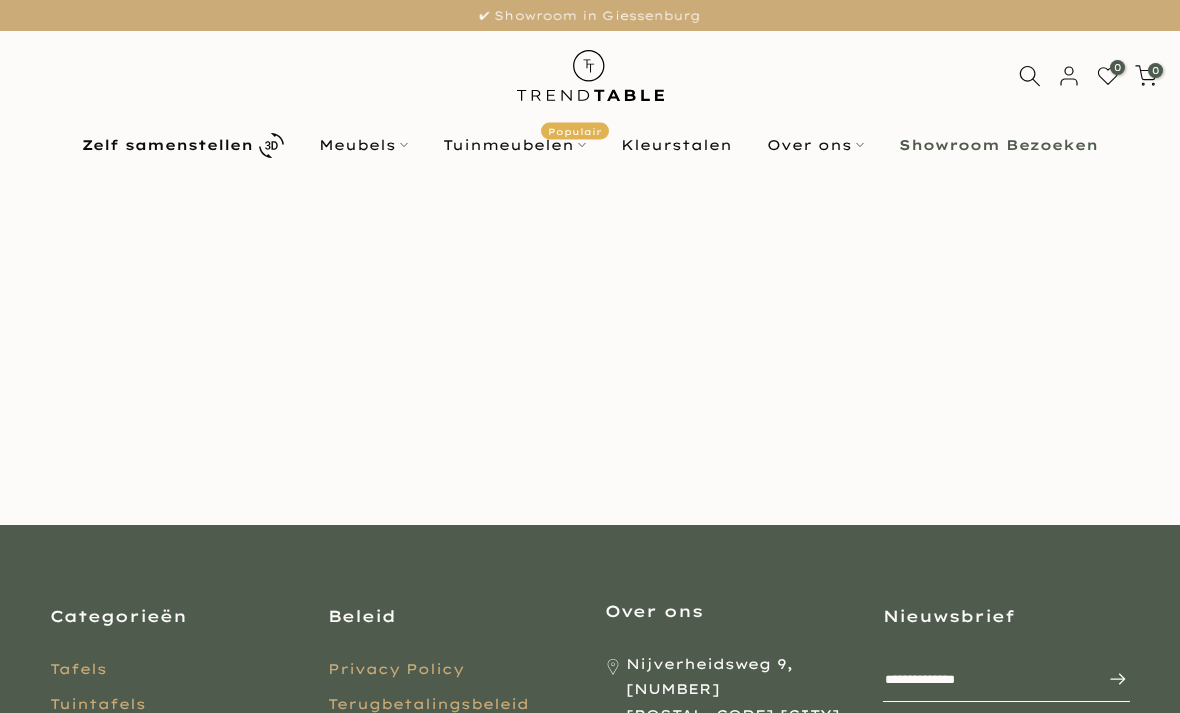 scroll, scrollTop: 0, scrollLeft: 0, axis: both 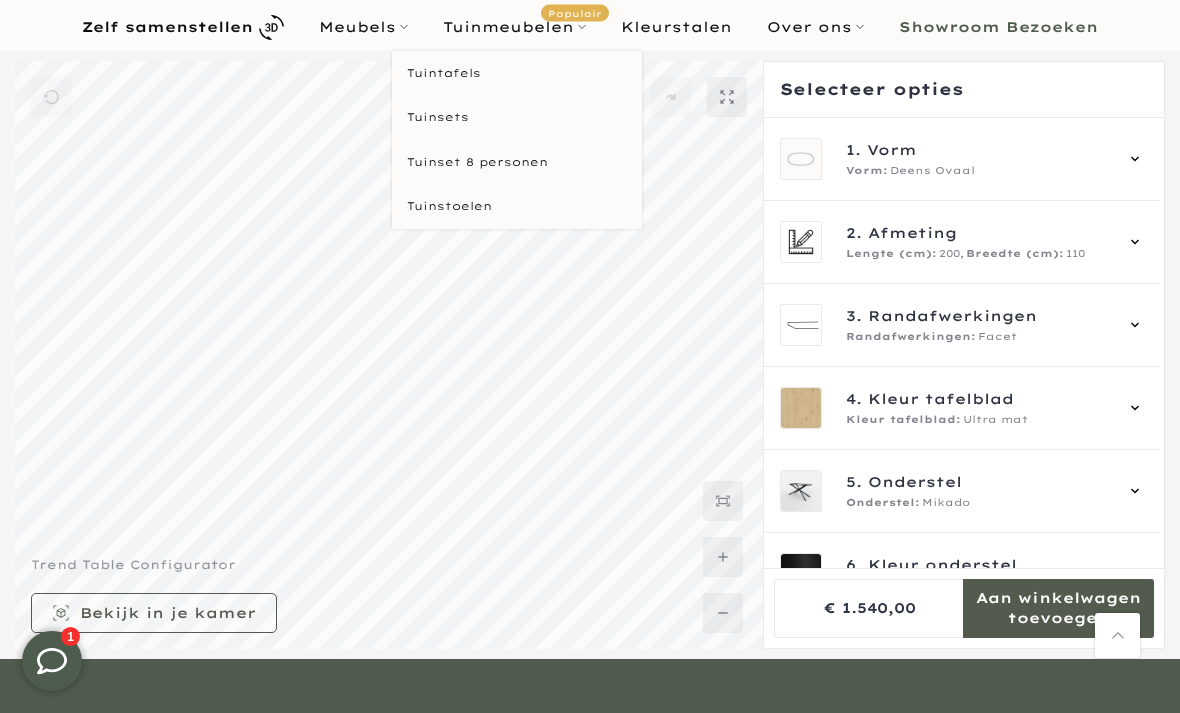 click on "Tuinmeubelen Populair" at bounding box center (515, 27) 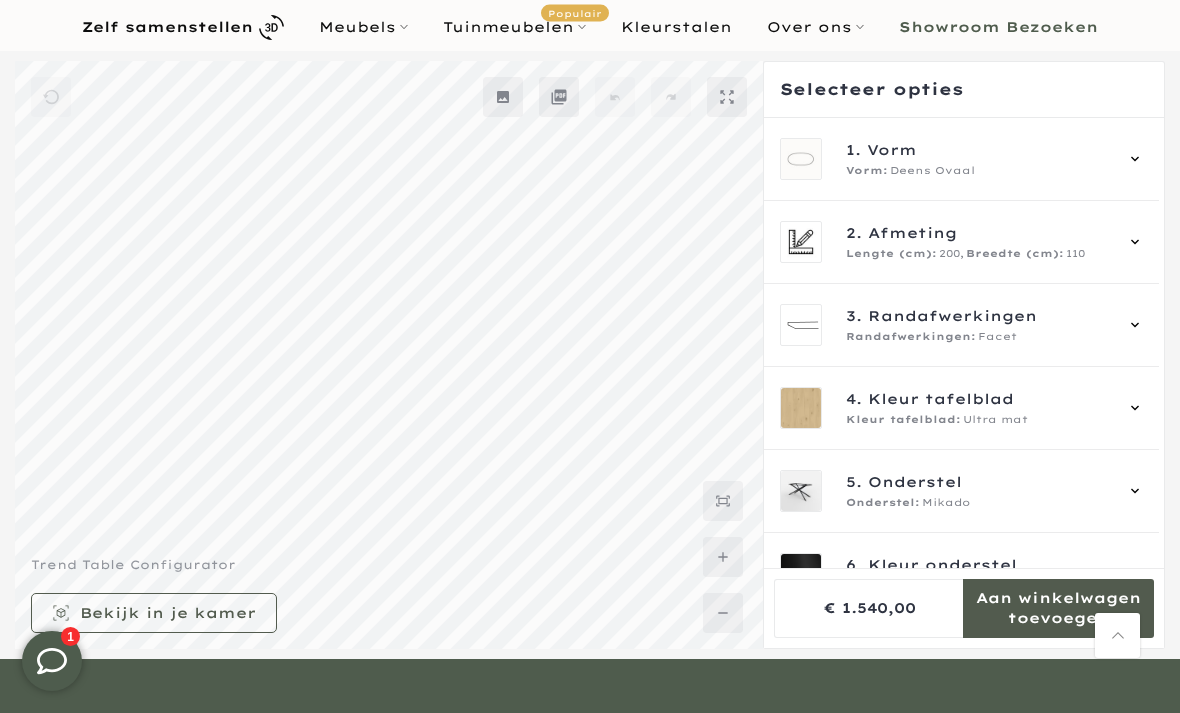 click on "Tuinmeubelen Populair" at bounding box center [515, 27] 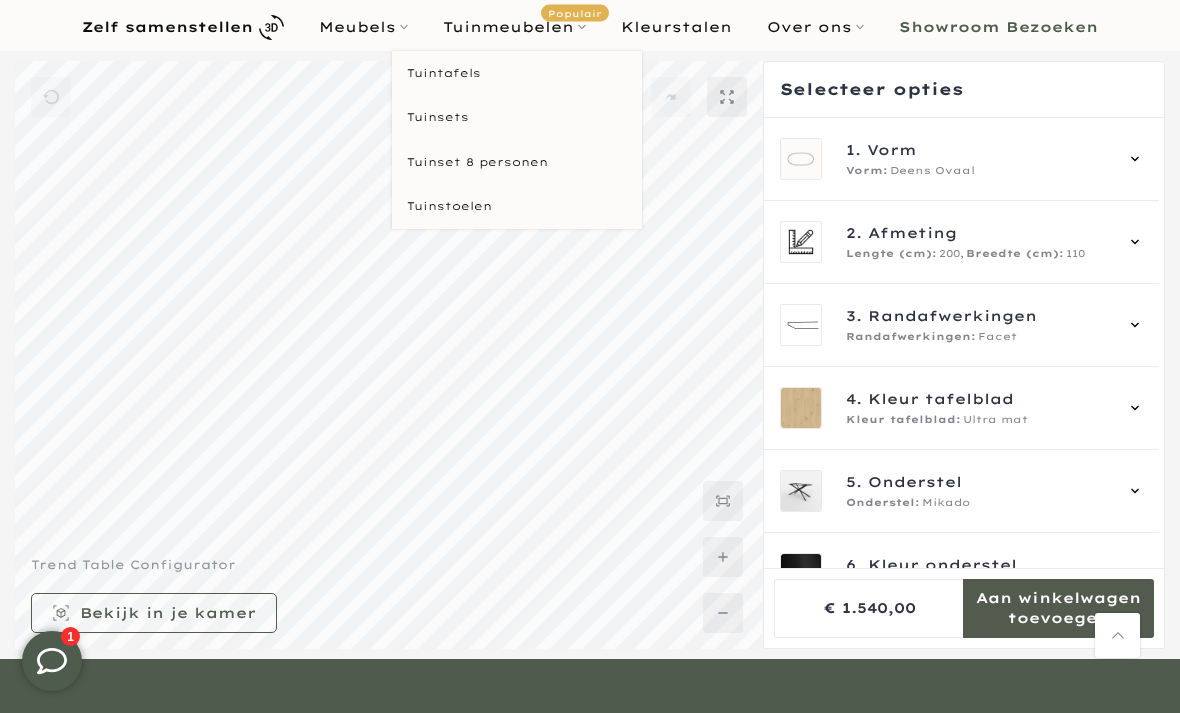 click on "Tuintafels" at bounding box center [517, 73] 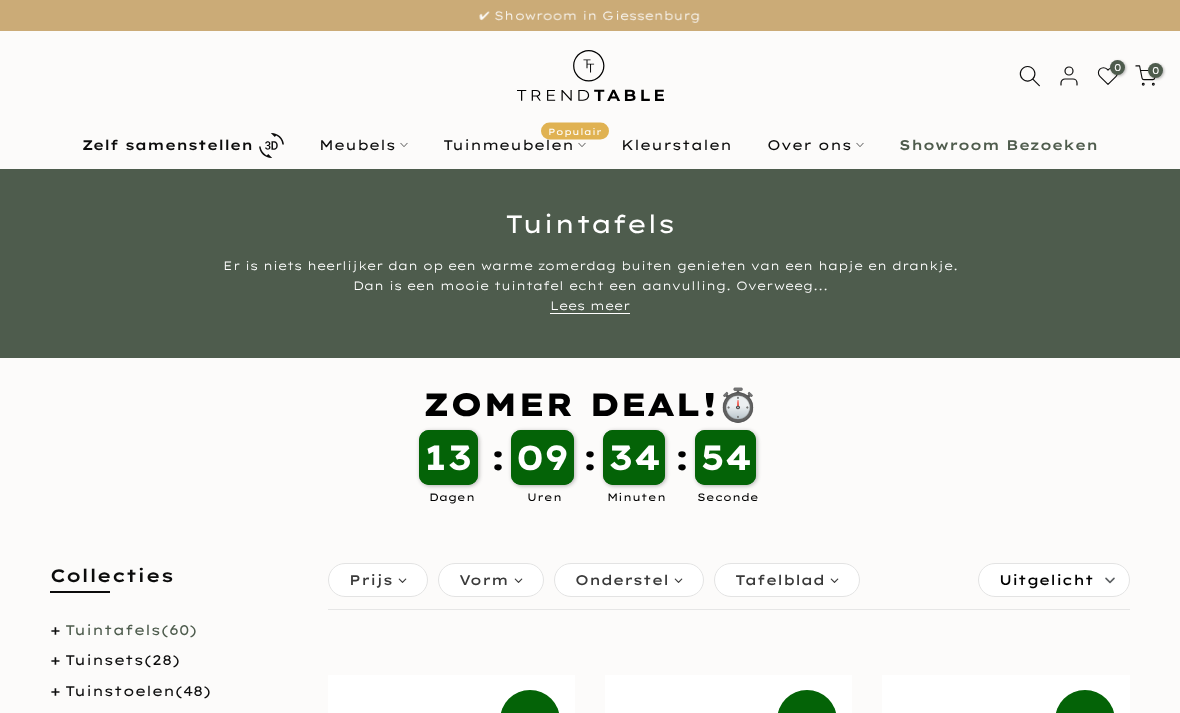 scroll, scrollTop: 0, scrollLeft: 0, axis: both 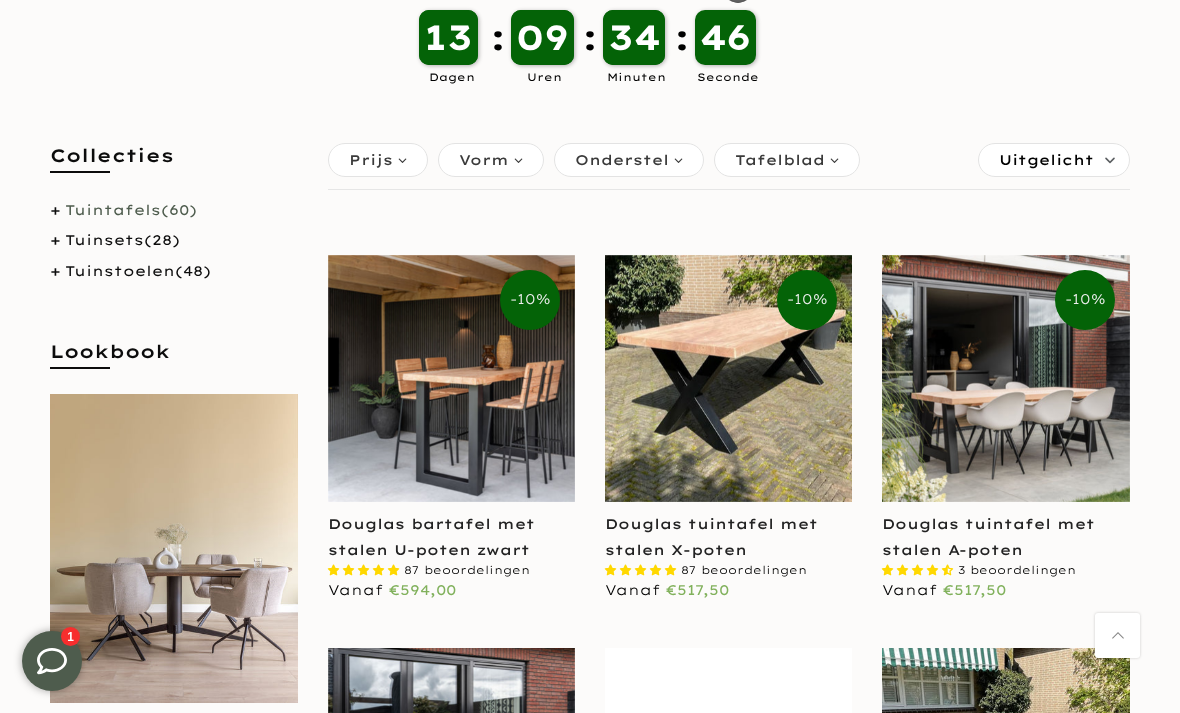 click on "Lookbook" at bounding box center (174, 361) 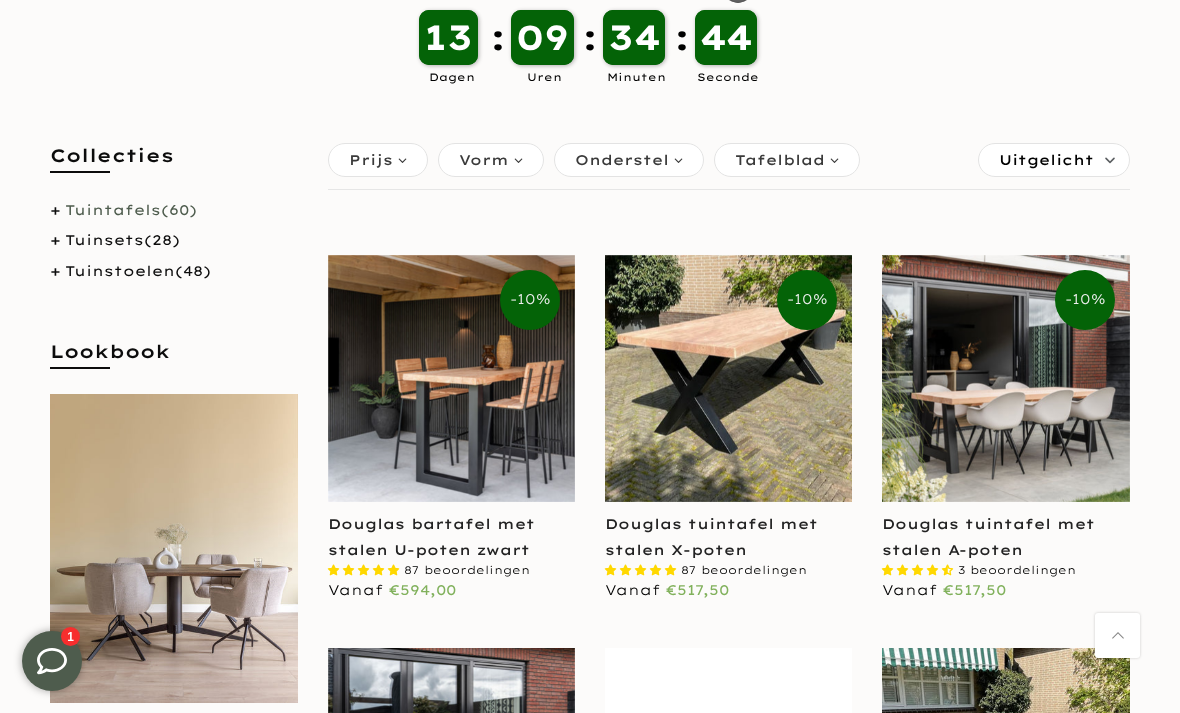 click on "Lookbook" at bounding box center (174, 361) 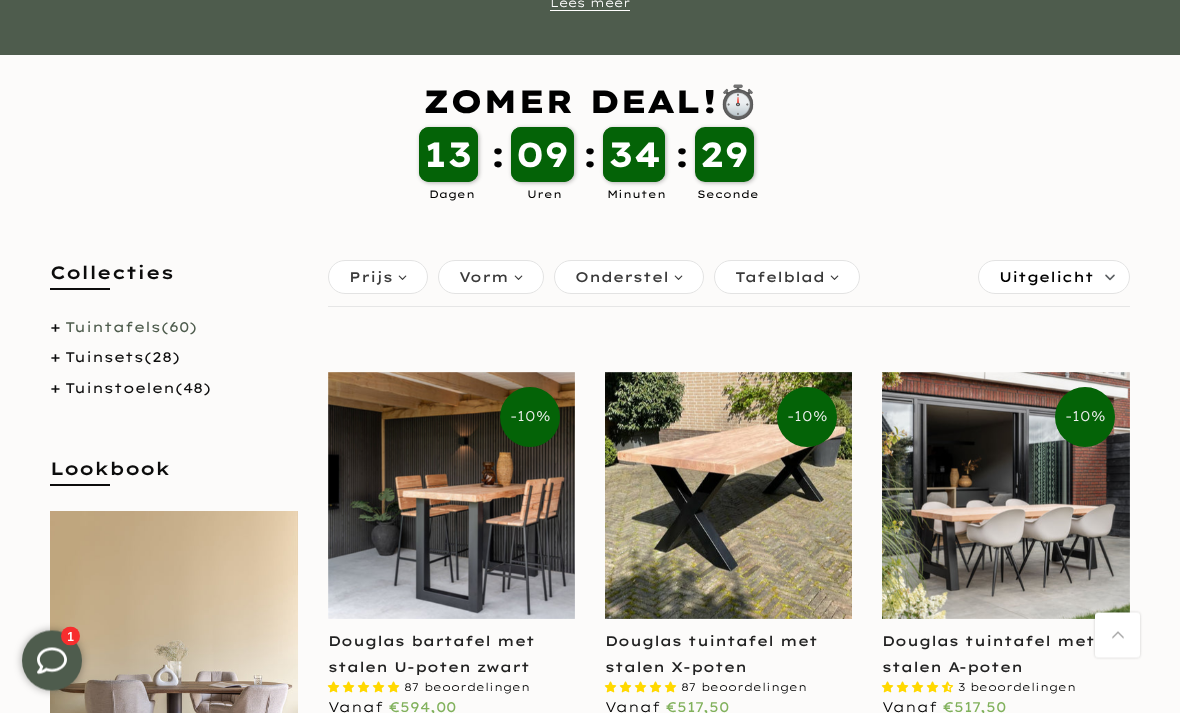 scroll, scrollTop: 303, scrollLeft: 0, axis: vertical 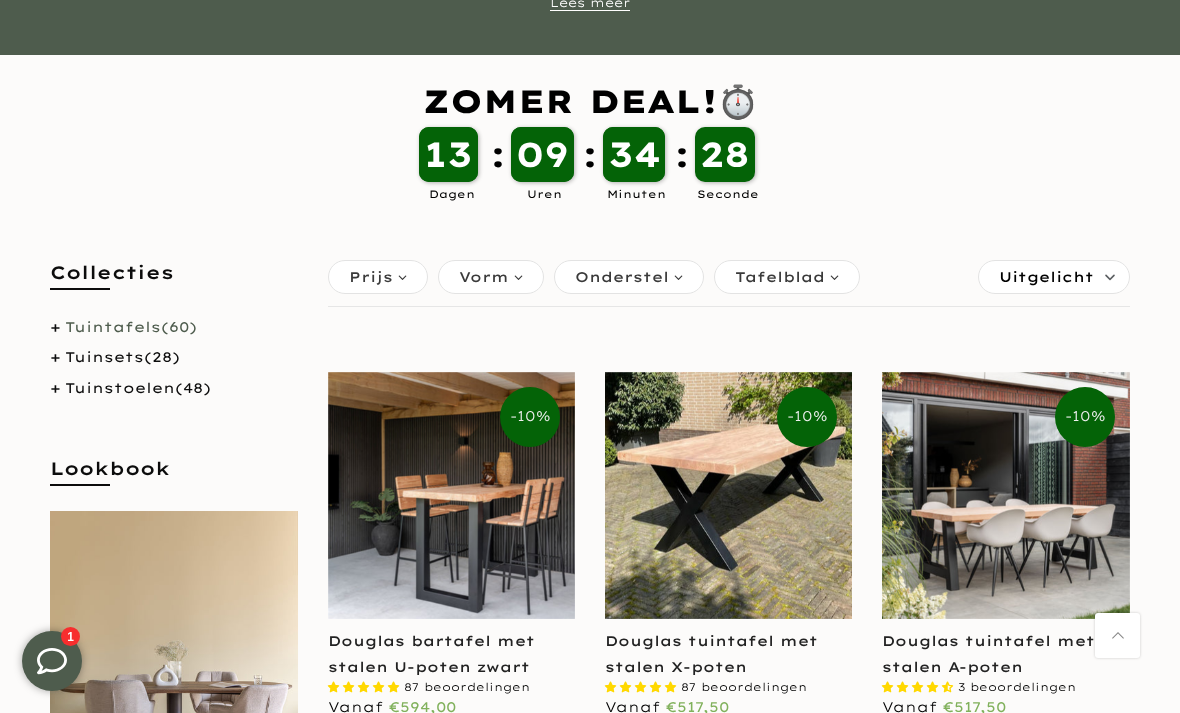 click on "Prijs" at bounding box center [371, 277] 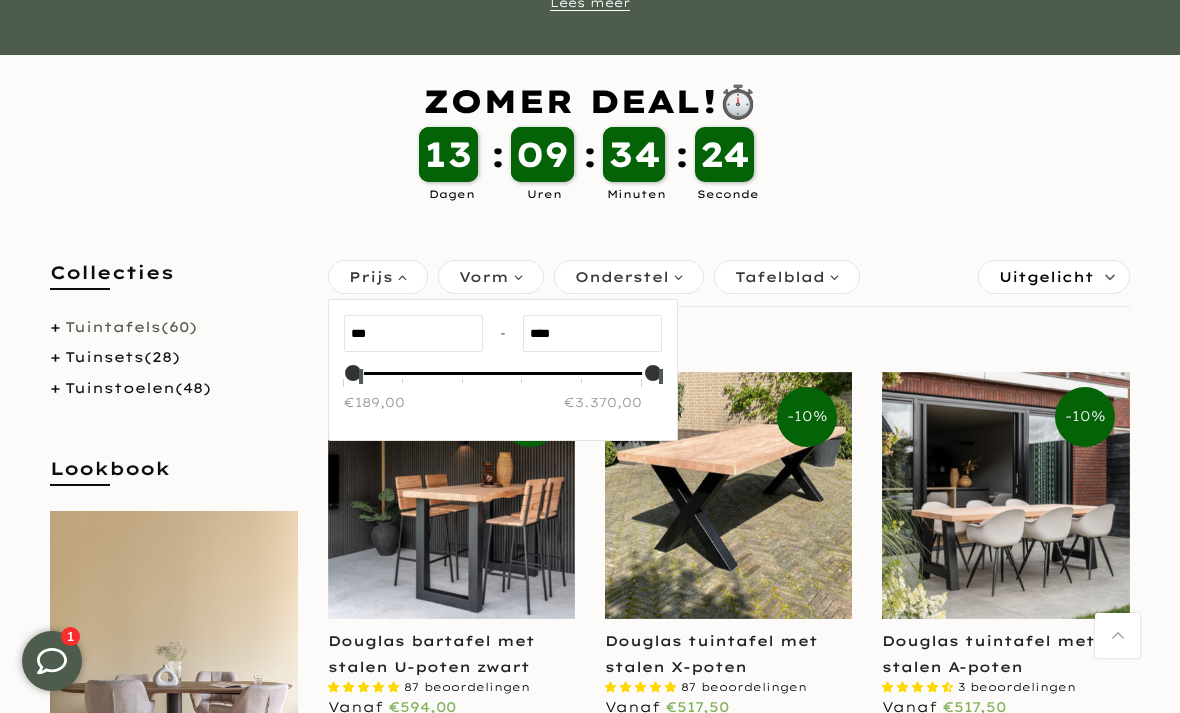 click on "Uitgelicht" at bounding box center (1046, 277) 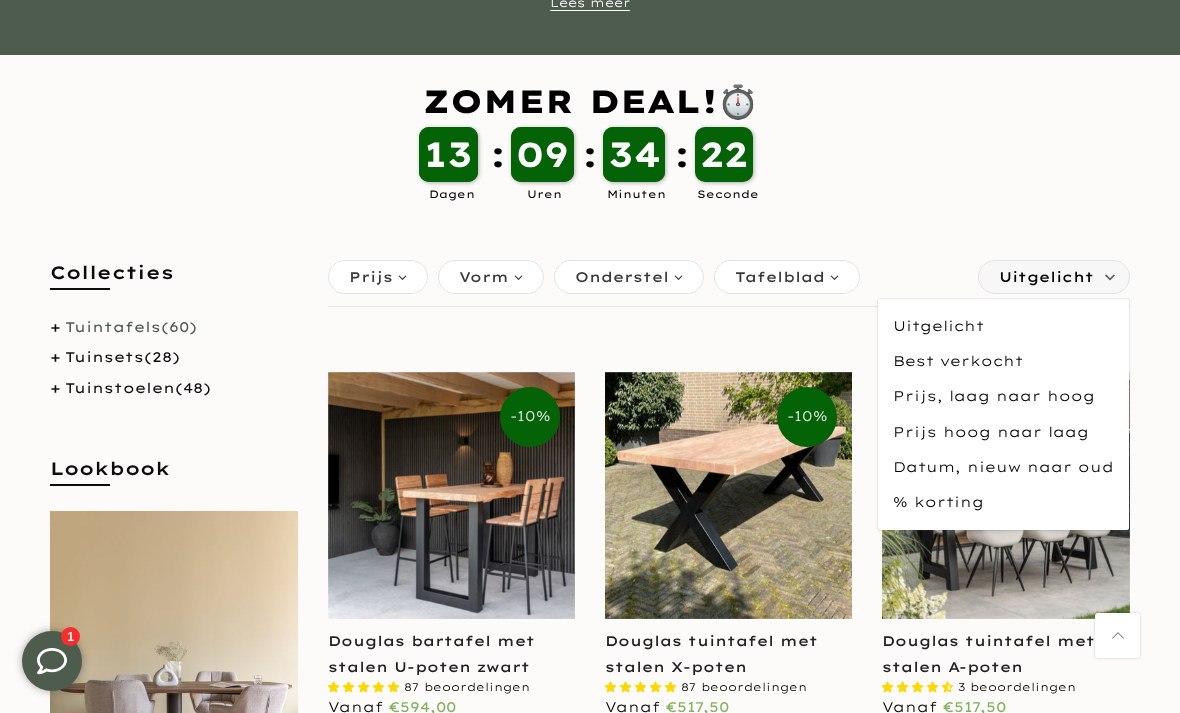 click on "Prijs, laag naar hoog" at bounding box center [1003, 396] 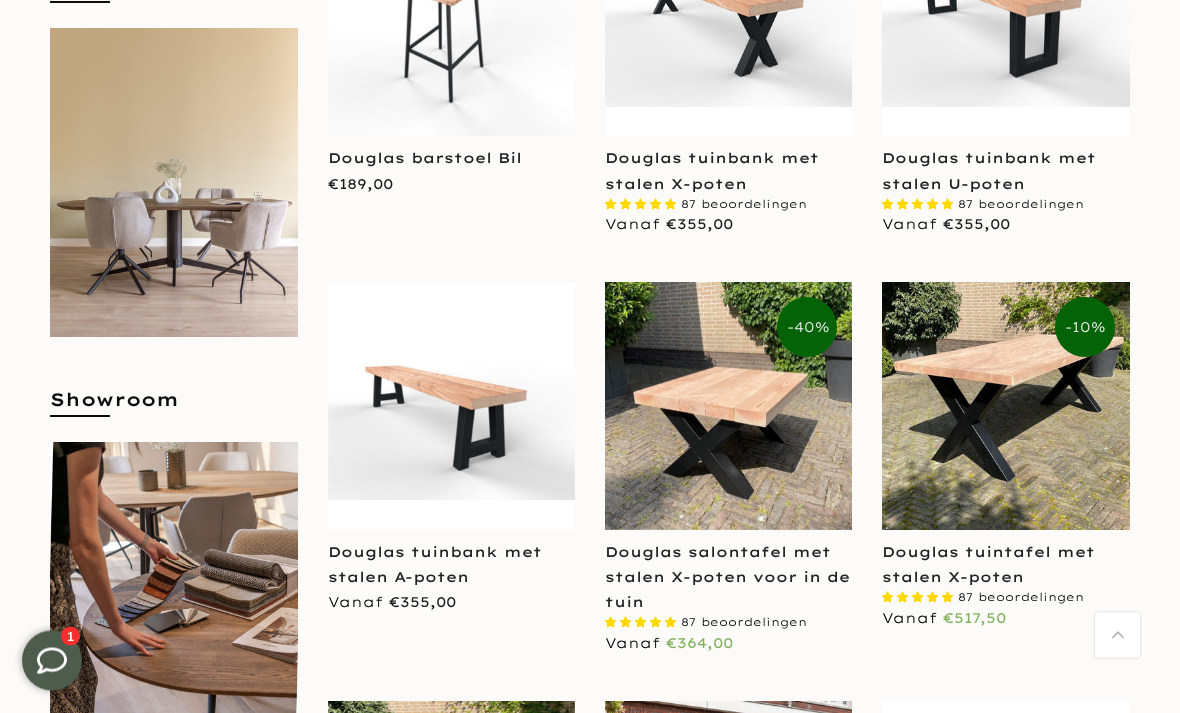 scroll, scrollTop: 786, scrollLeft: 0, axis: vertical 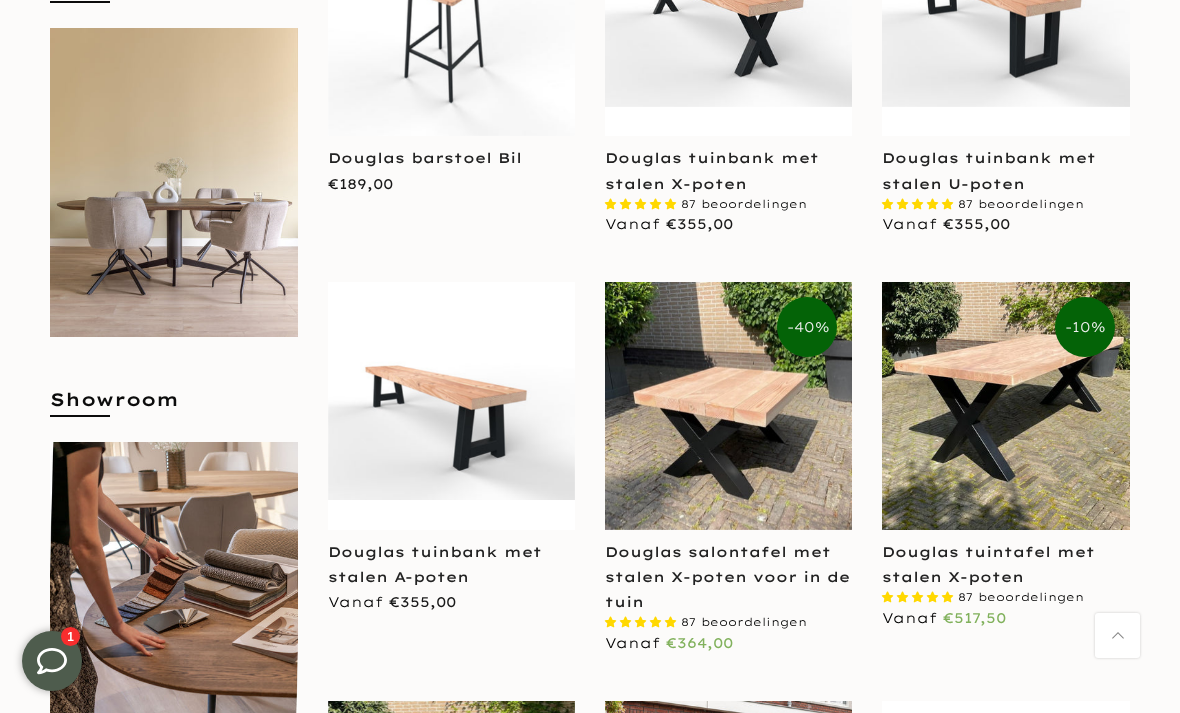 click at bounding box center (1005, 405) 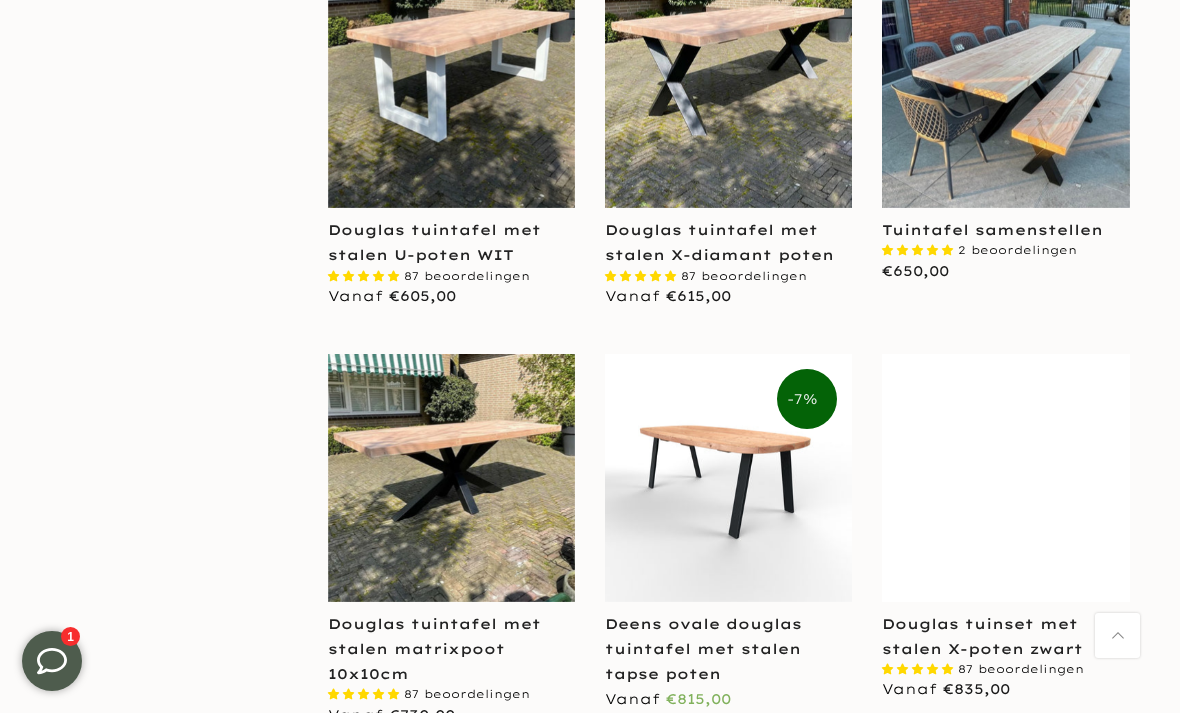 scroll, scrollTop: 2322, scrollLeft: 0, axis: vertical 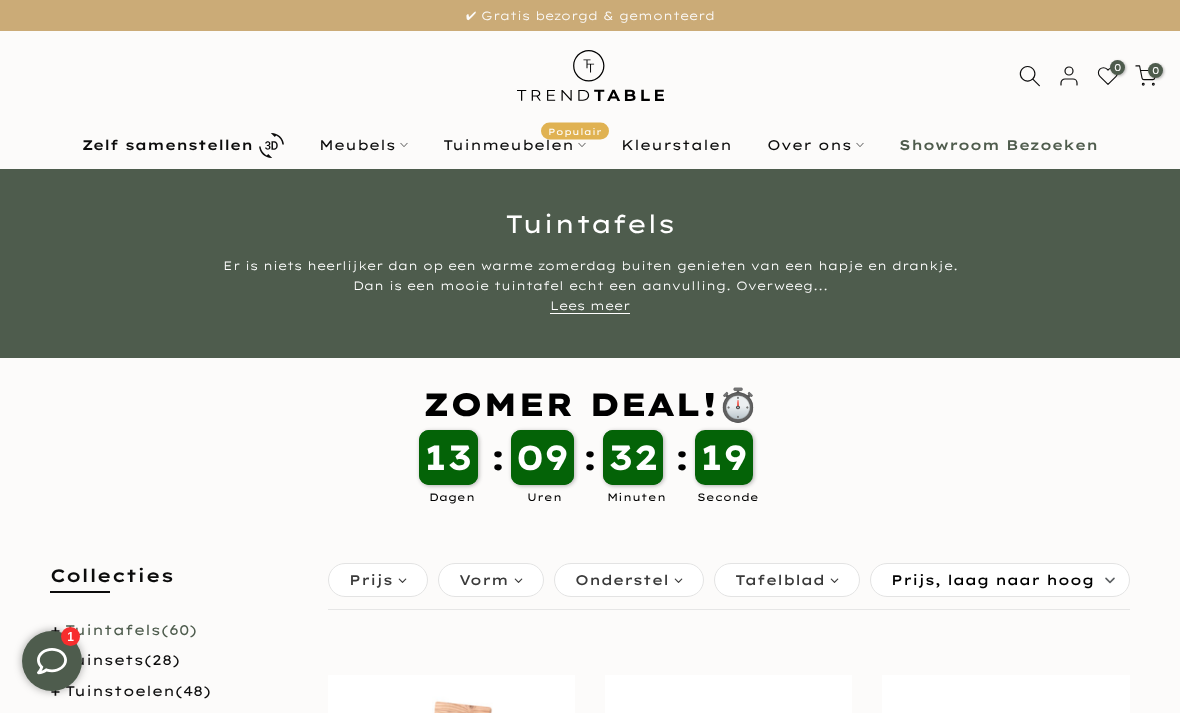 click on "Tuinmeubelen Populair" at bounding box center (515, 145) 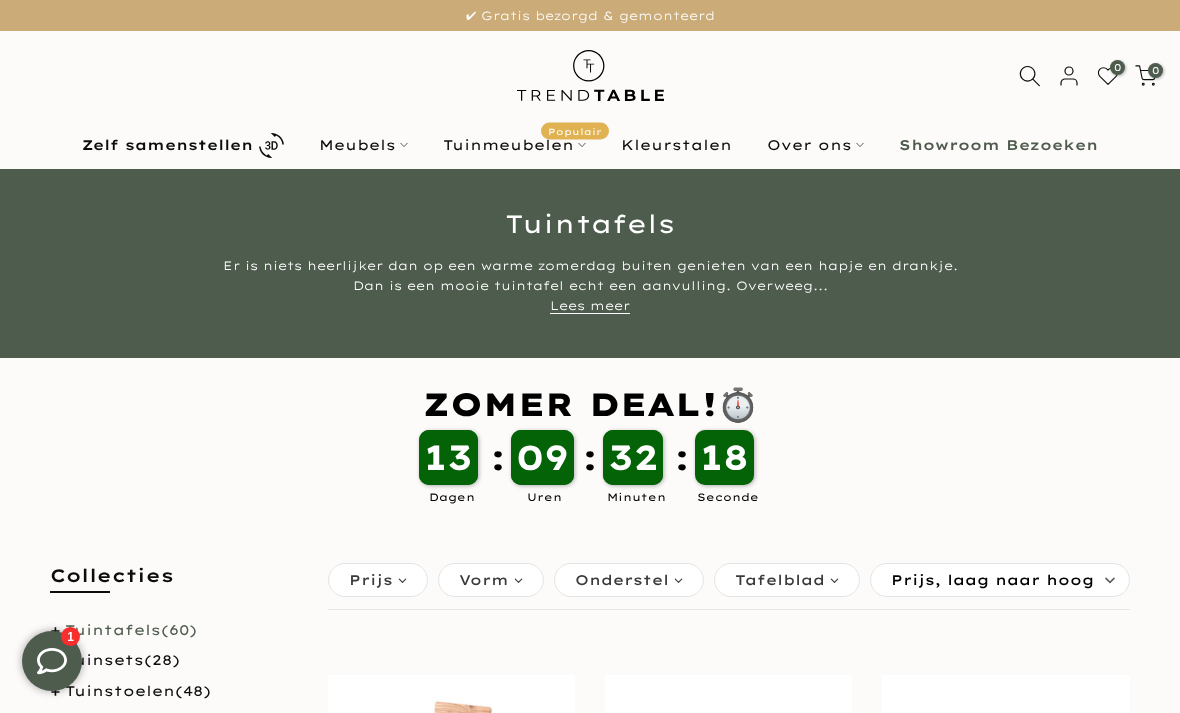 click on "Tuinmeubelen Populair" at bounding box center (515, 145) 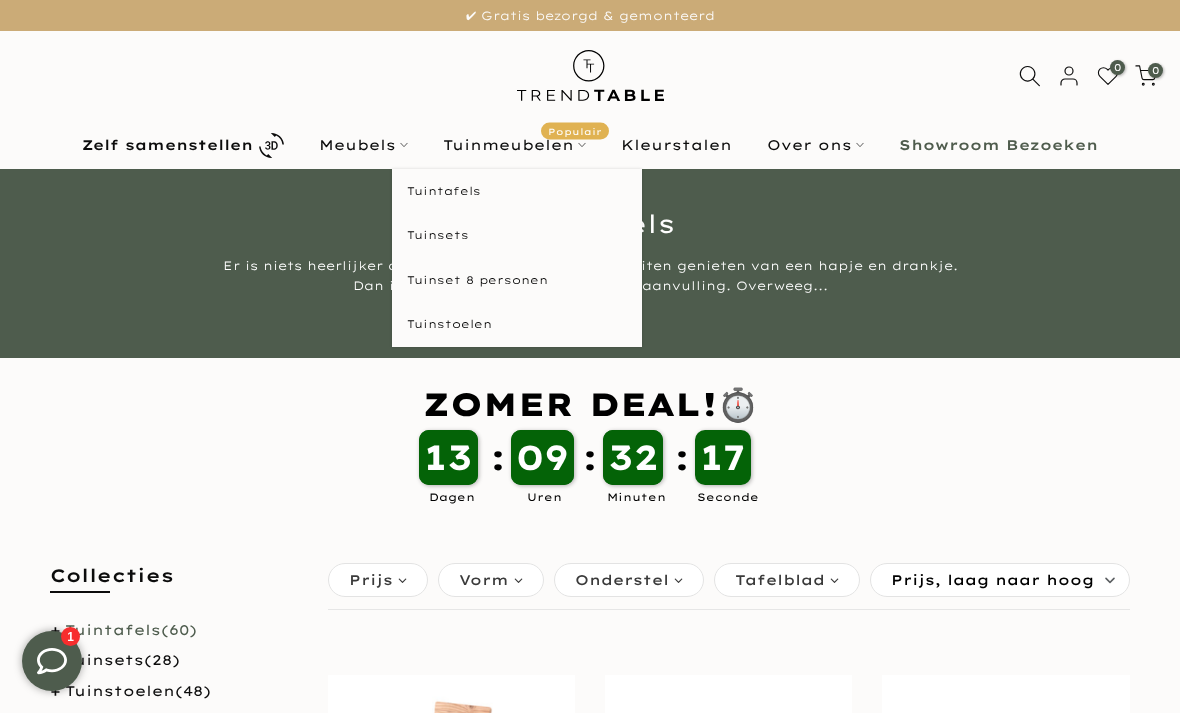 click on "Tuinmeubelen Populair" at bounding box center (515, 145) 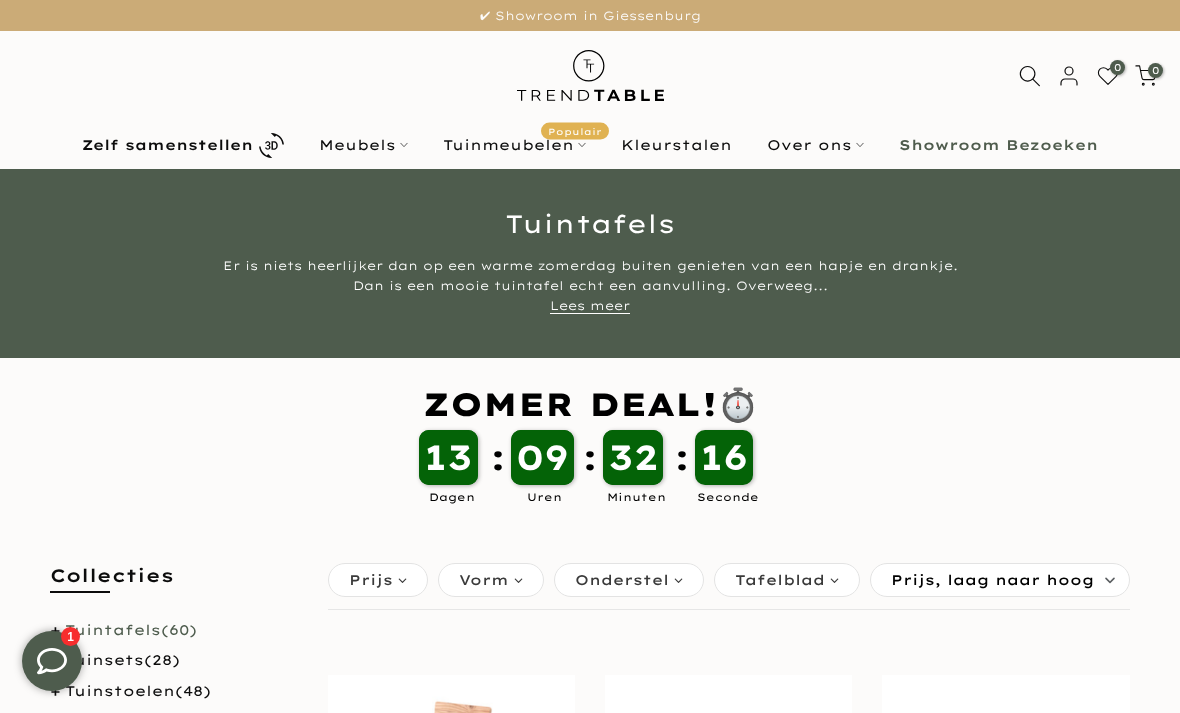 click on "Tuinmeubelen Populair" at bounding box center [515, 145] 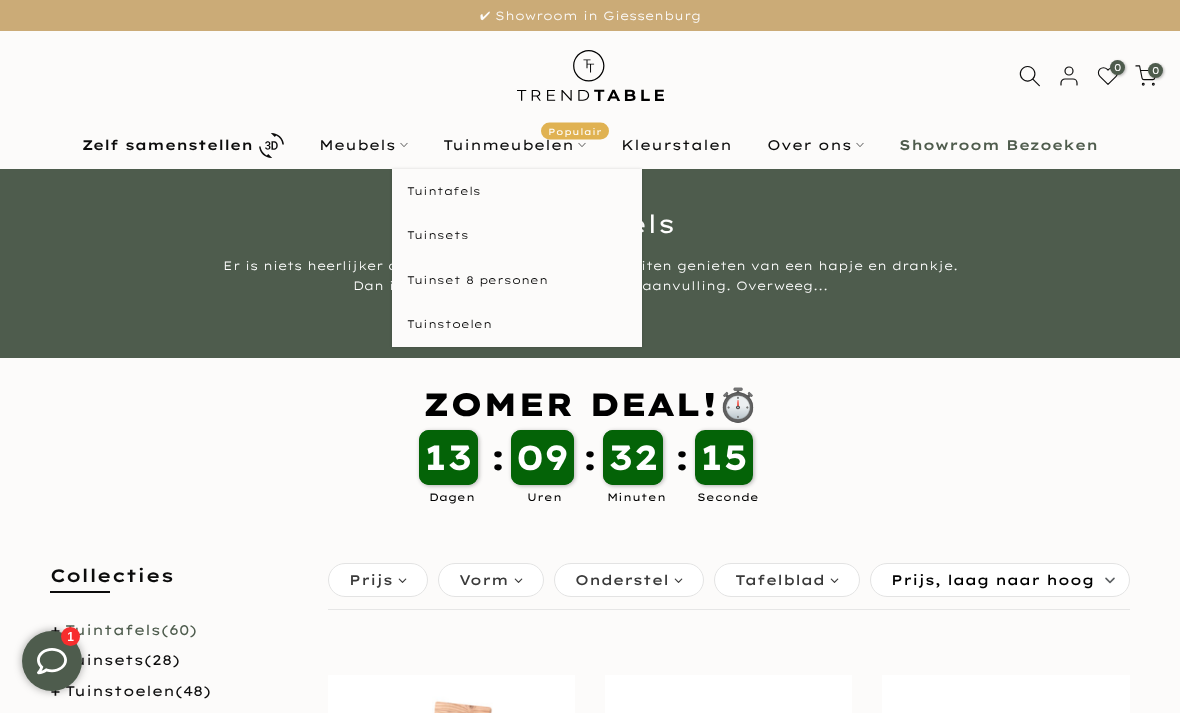 click on "Tuinmeubelen Populair" at bounding box center [515, 145] 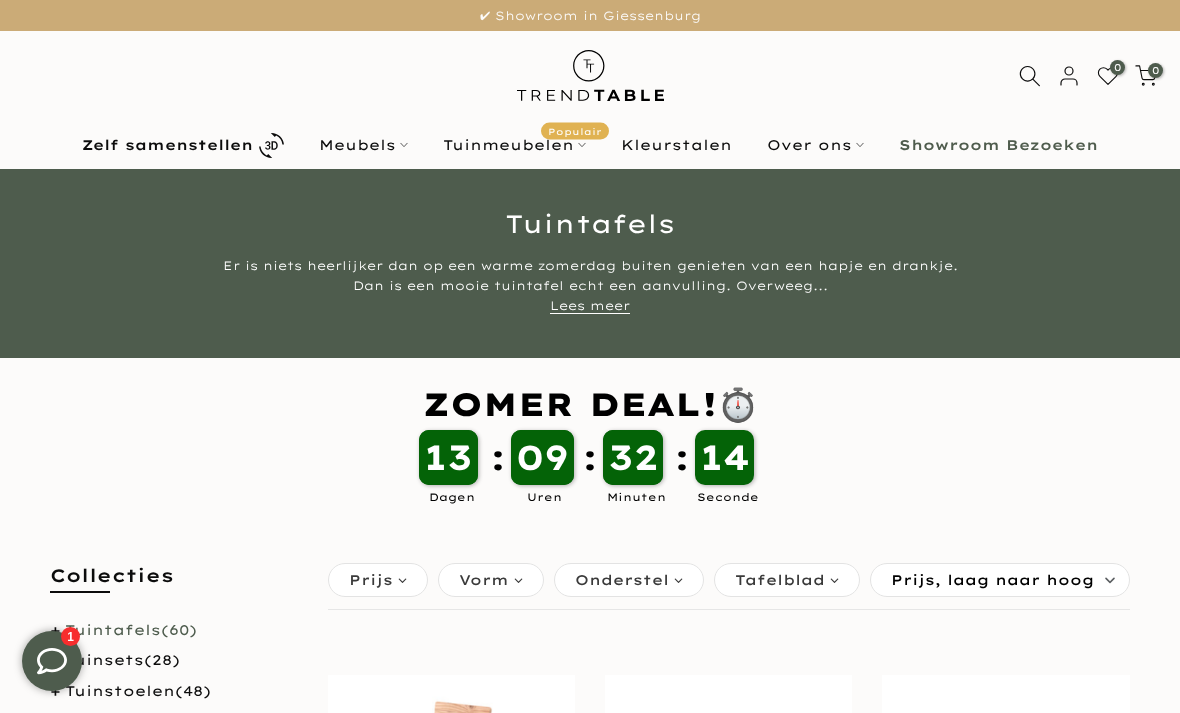 click on "Tuinmeubelen Populair" at bounding box center (515, 145) 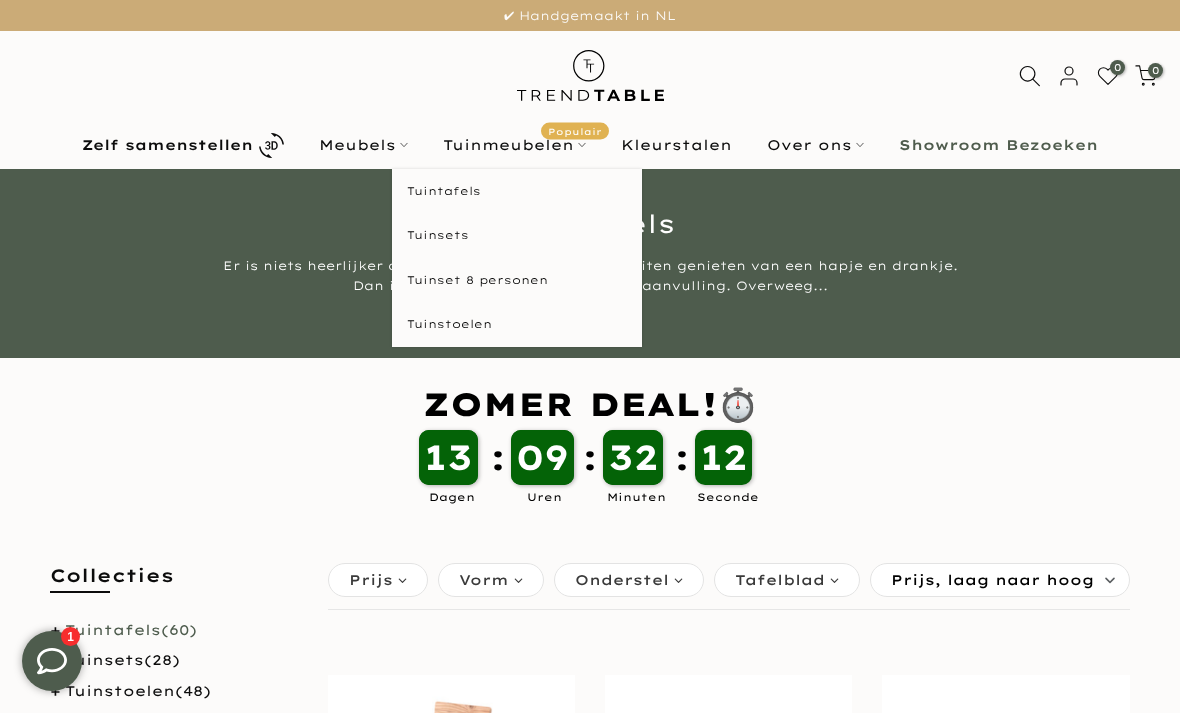 click on "Tuinstoelen" at bounding box center (517, 324) 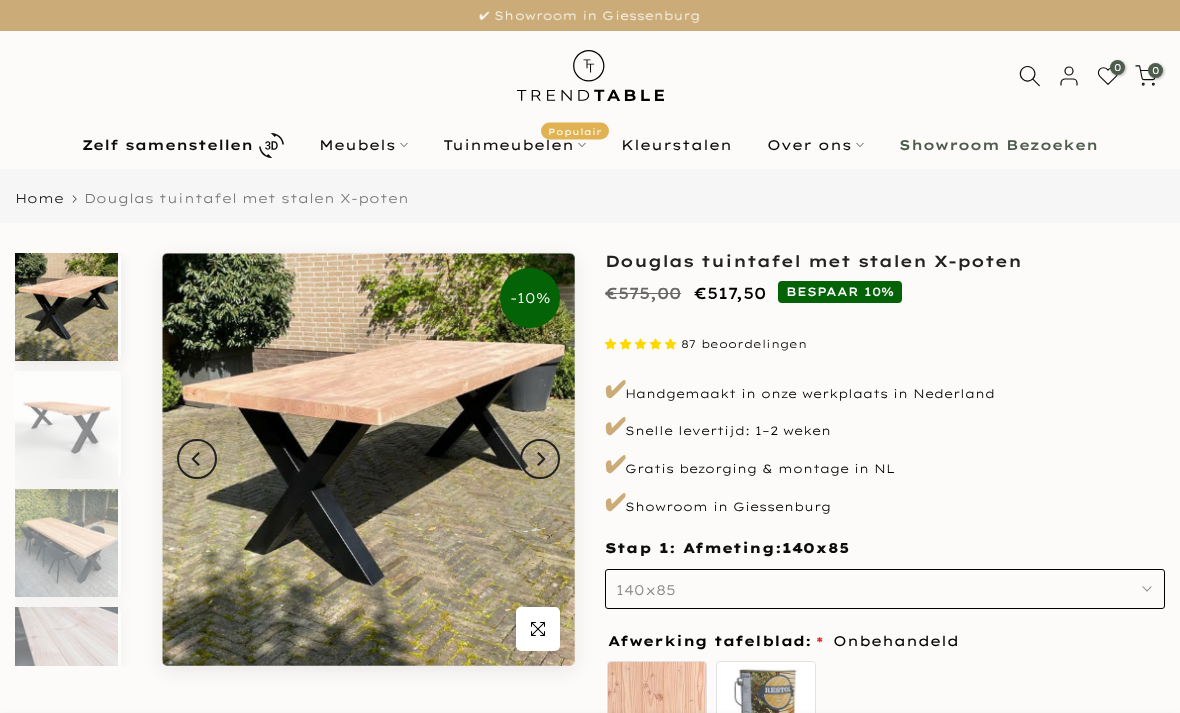 scroll, scrollTop: 0, scrollLeft: 0, axis: both 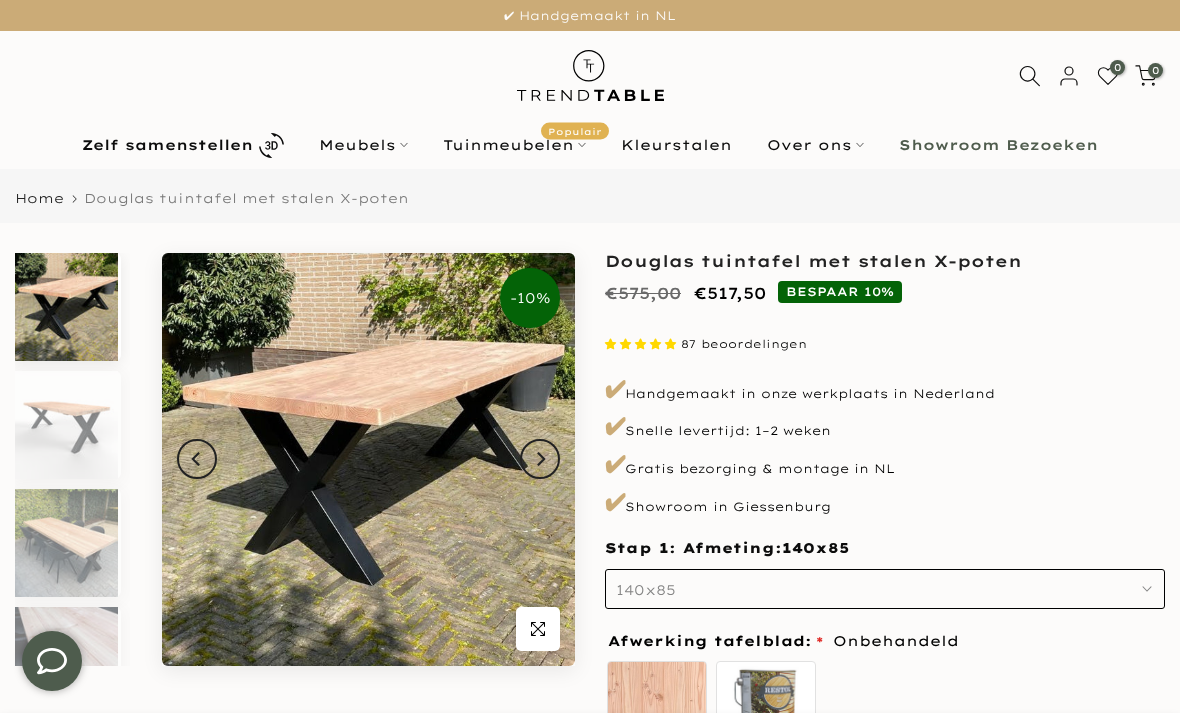 click on "140x85" at bounding box center (646, 590) 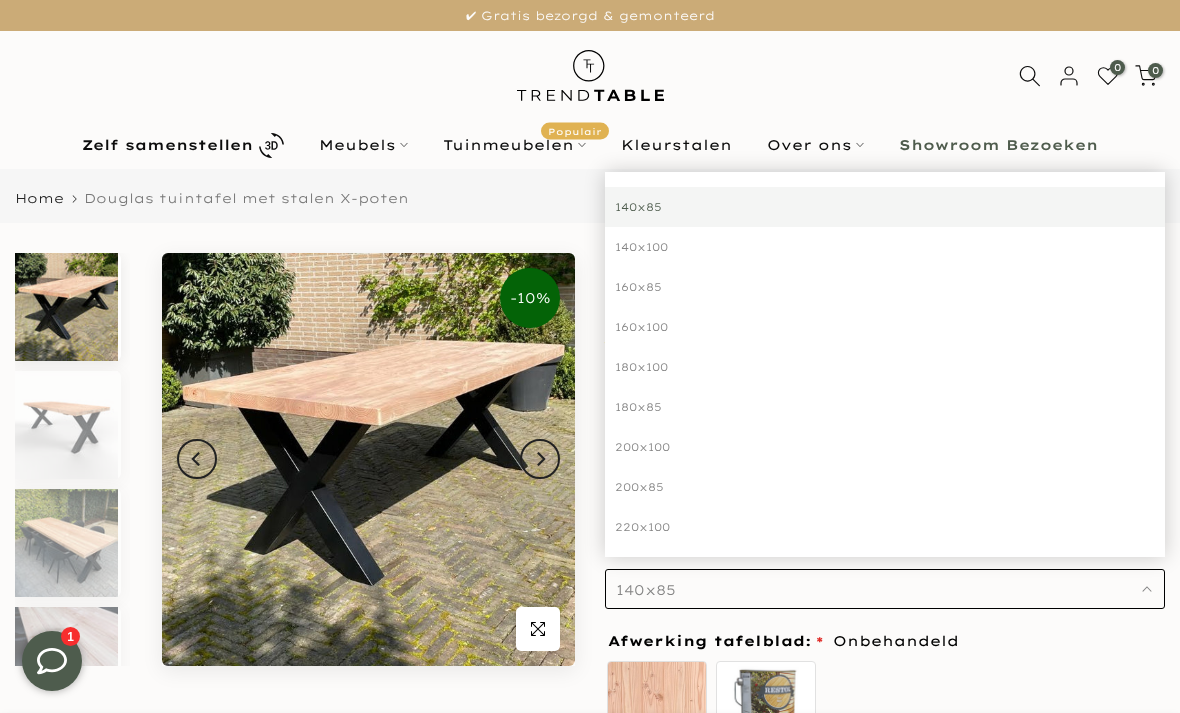 click on "160x100" at bounding box center (885, 327) 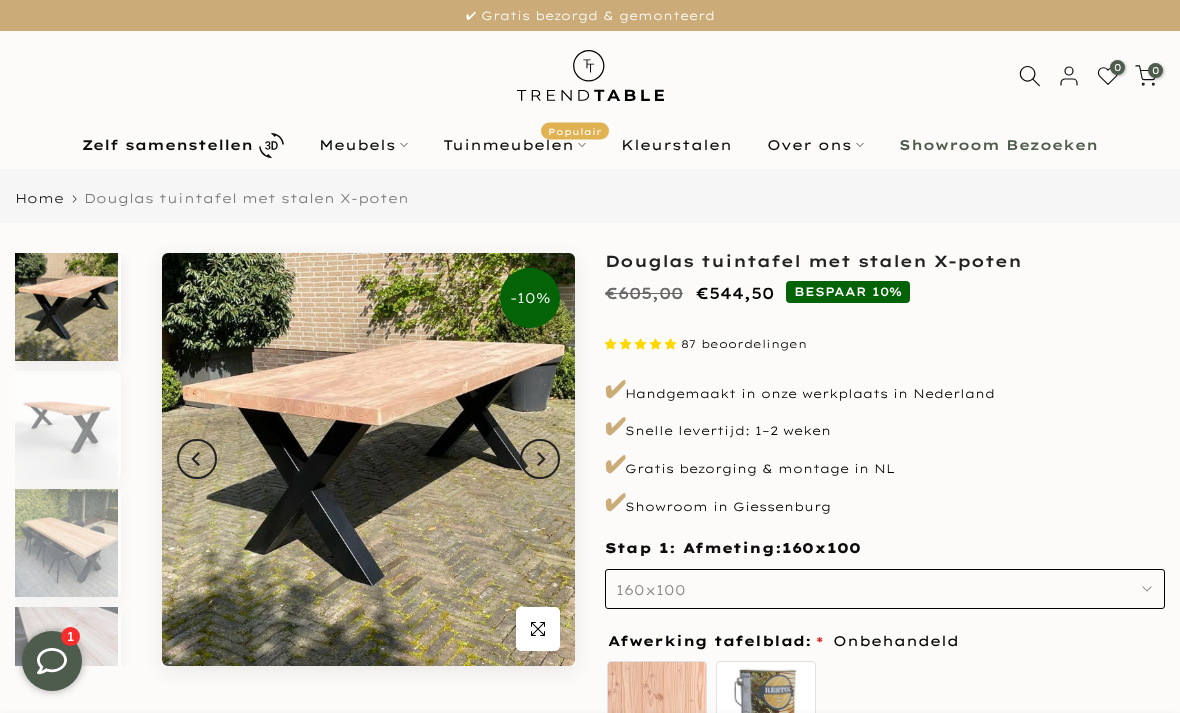 click 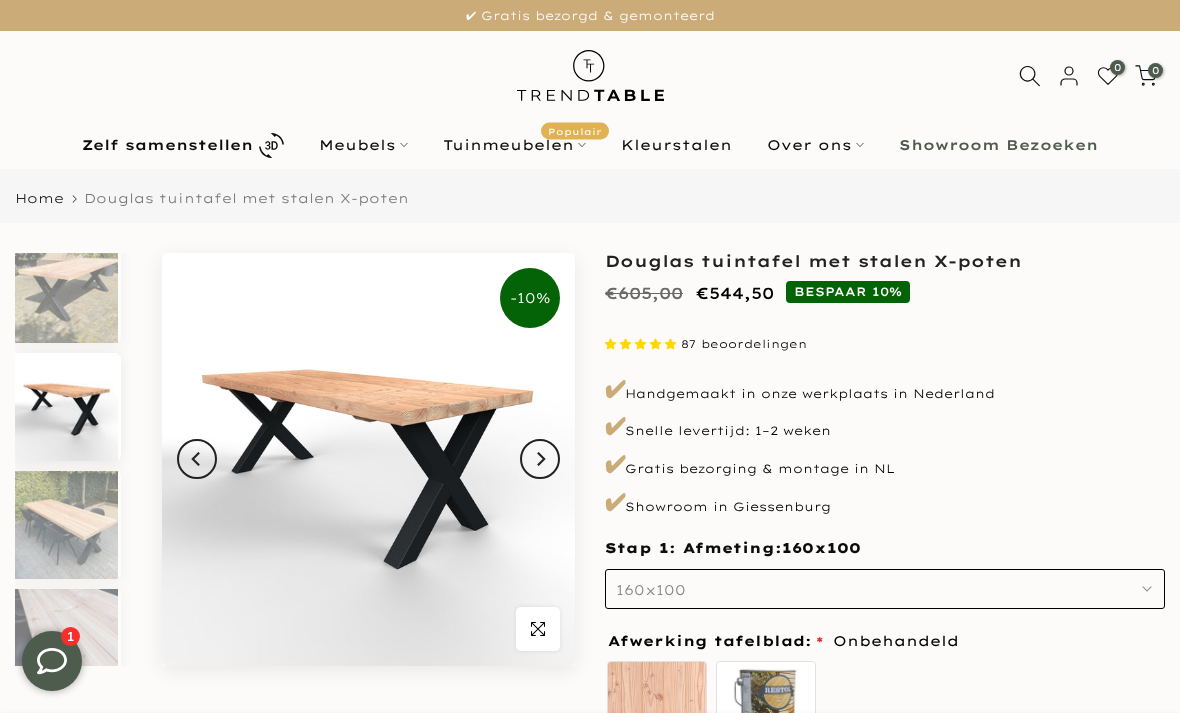 scroll, scrollTop: 18, scrollLeft: 0, axis: vertical 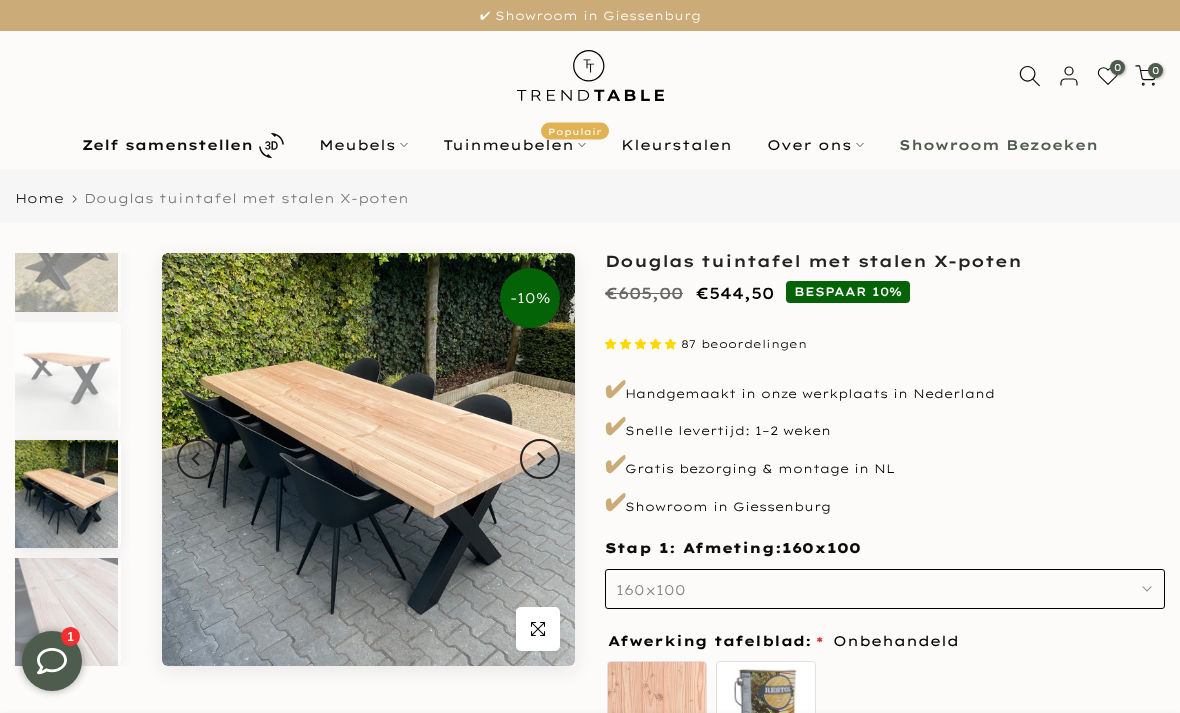click at bounding box center (538, 629) 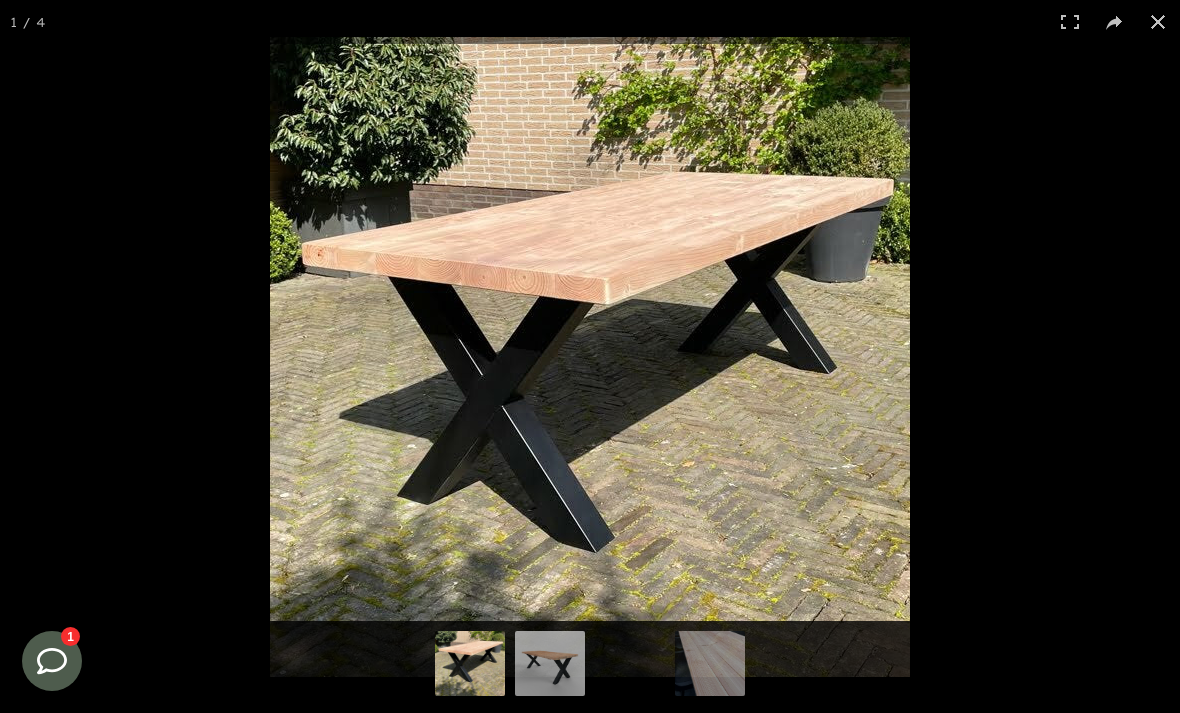 click at bounding box center [1158, 22] 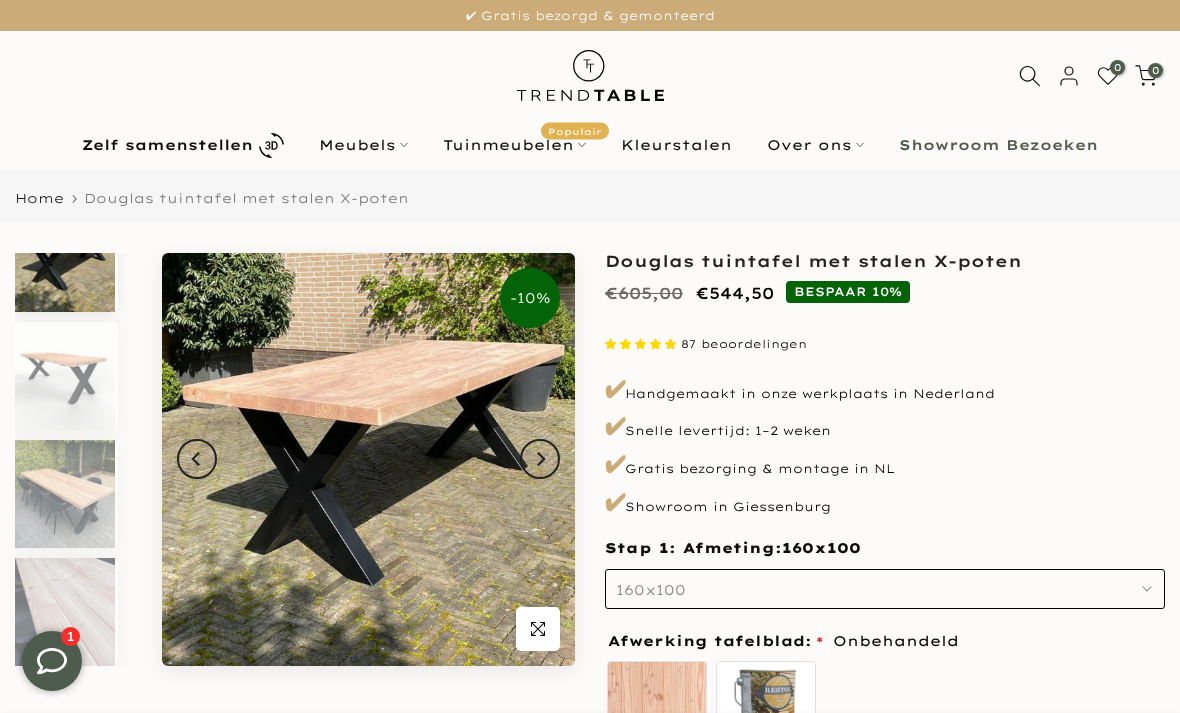 scroll, scrollTop: 49, scrollLeft: 3, axis: both 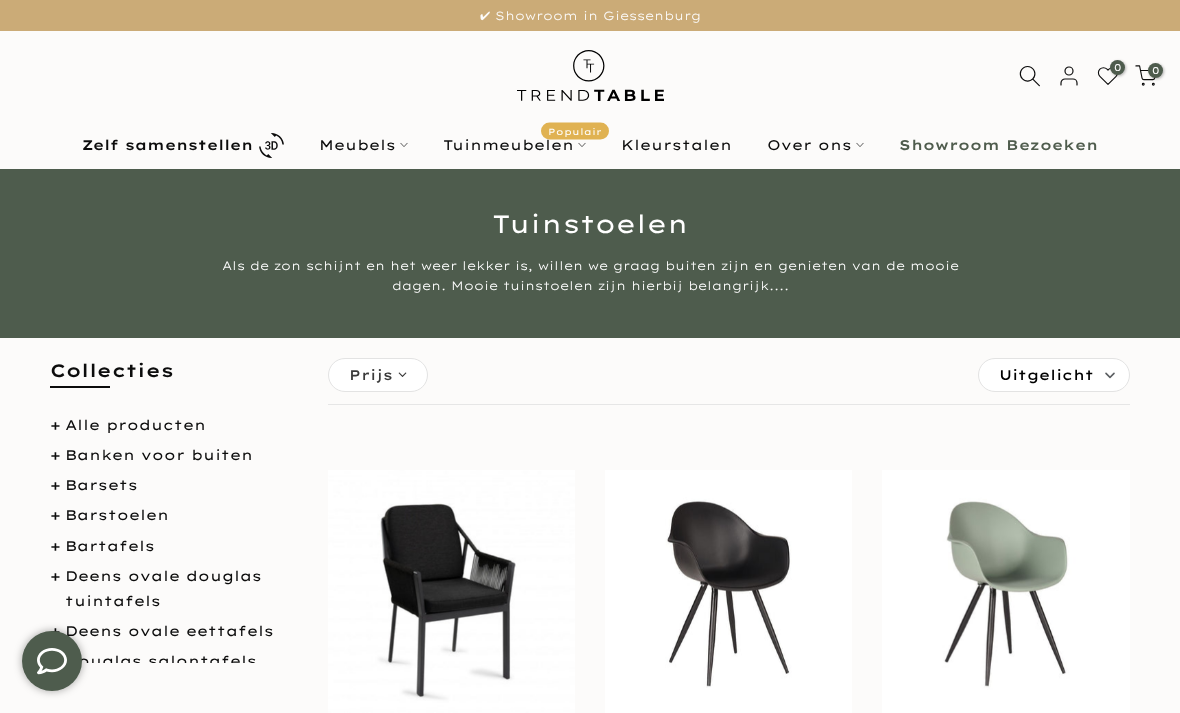 click on "Uitgelicht" at bounding box center [1046, 375] 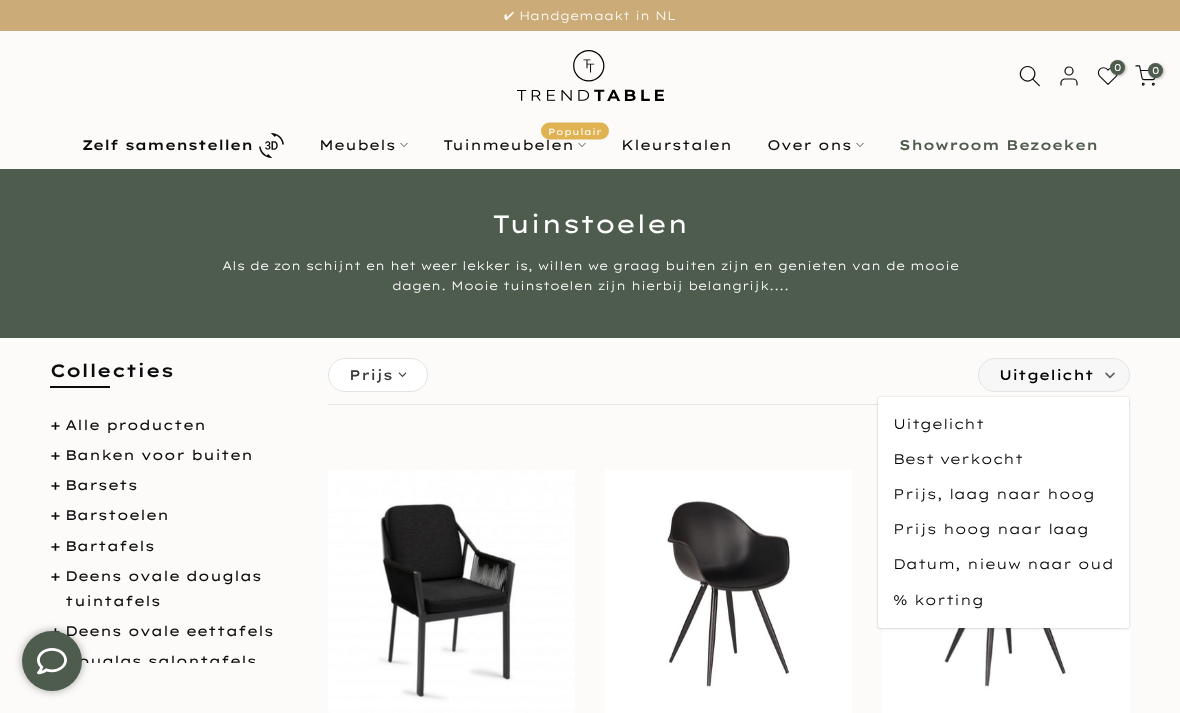 click on "Prijs, laag naar hoog" at bounding box center [1003, 494] 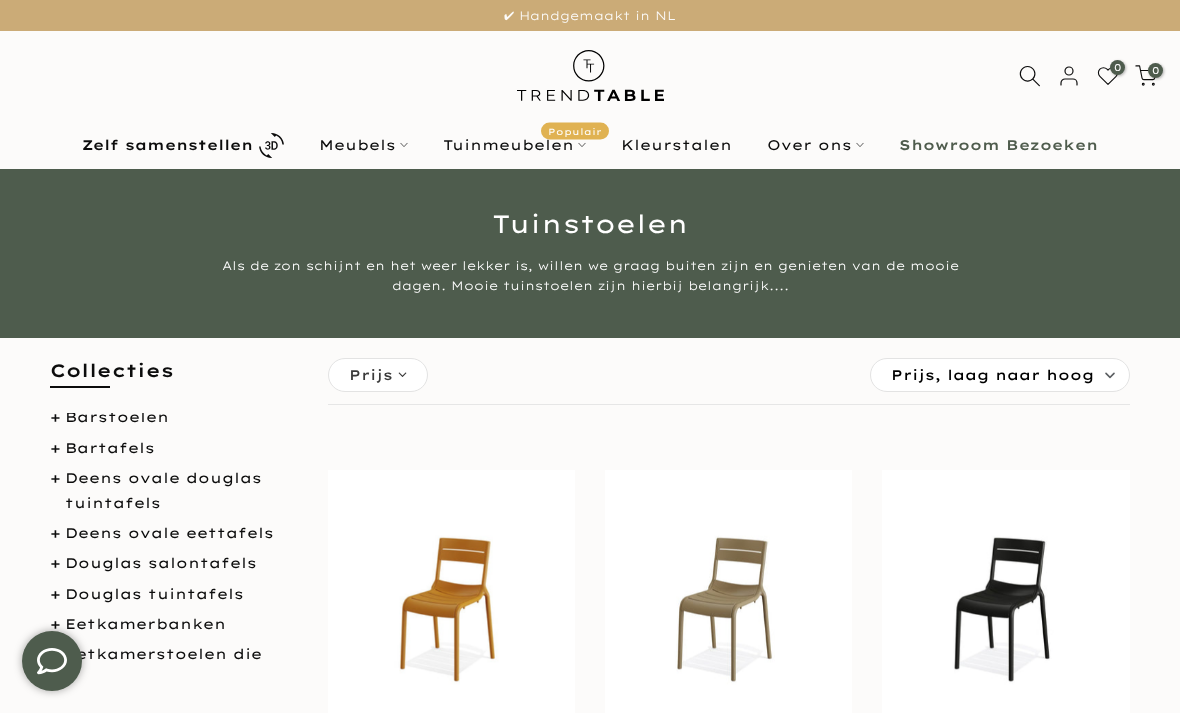 scroll, scrollTop: 100, scrollLeft: 0, axis: vertical 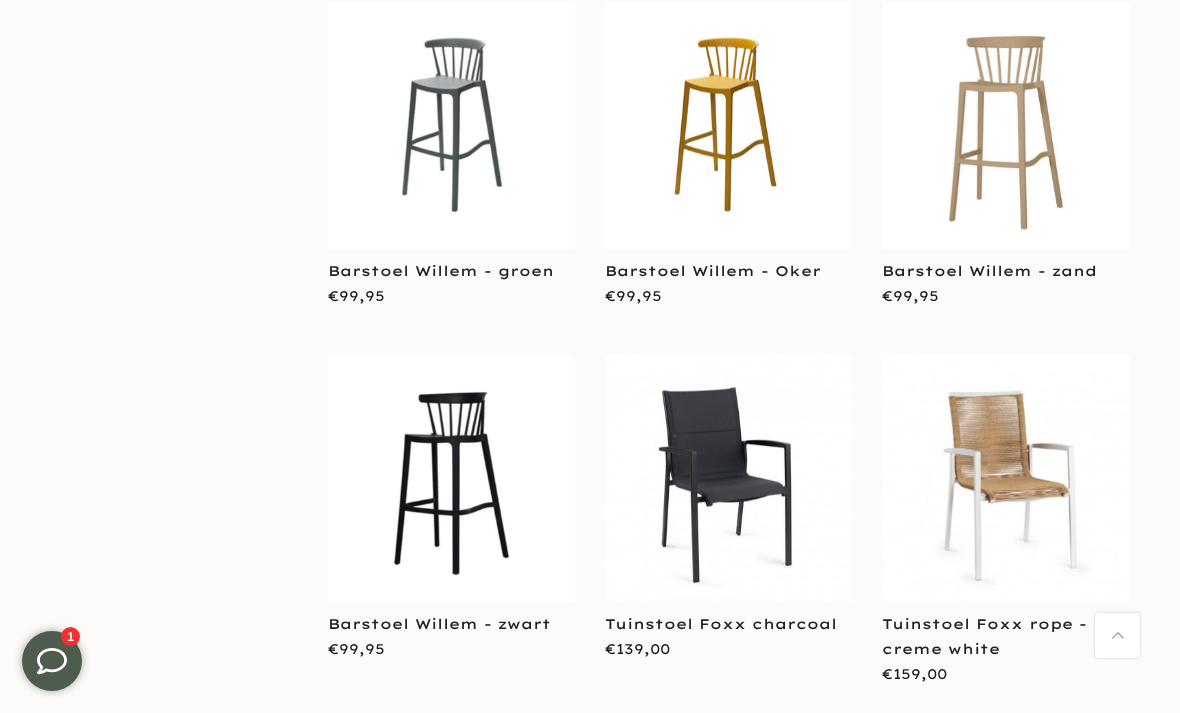 click at bounding box center [728, 478] 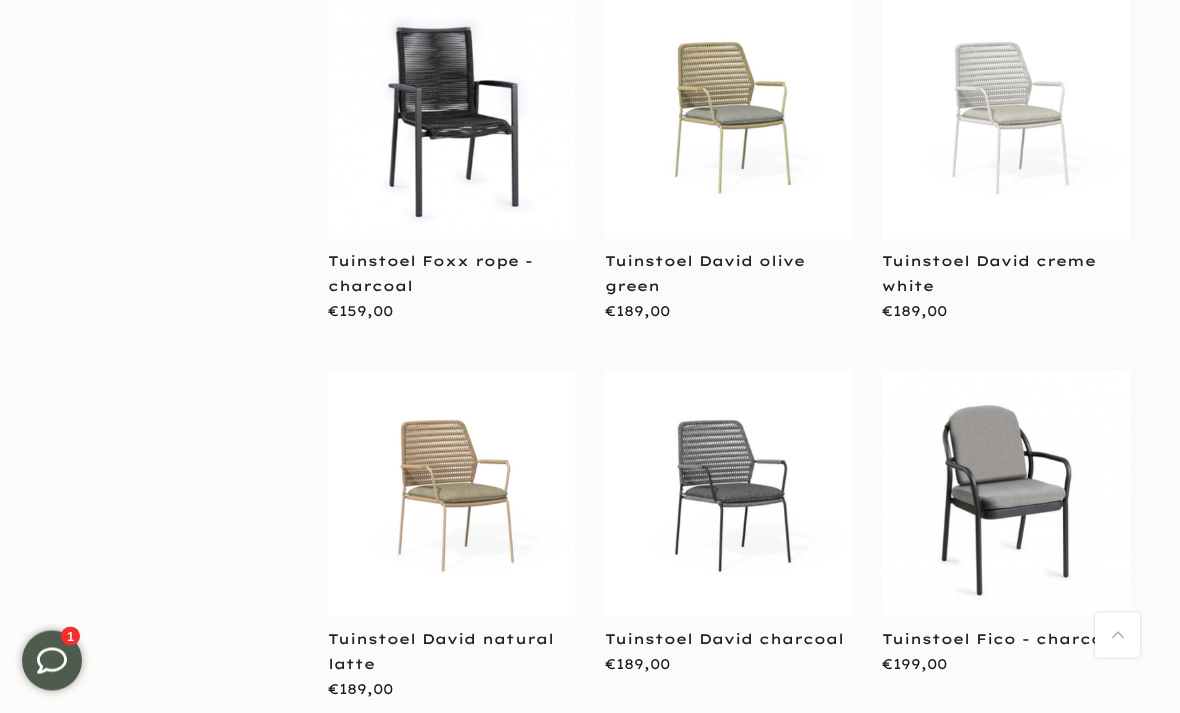 scroll, scrollTop: 4147, scrollLeft: 0, axis: vertical 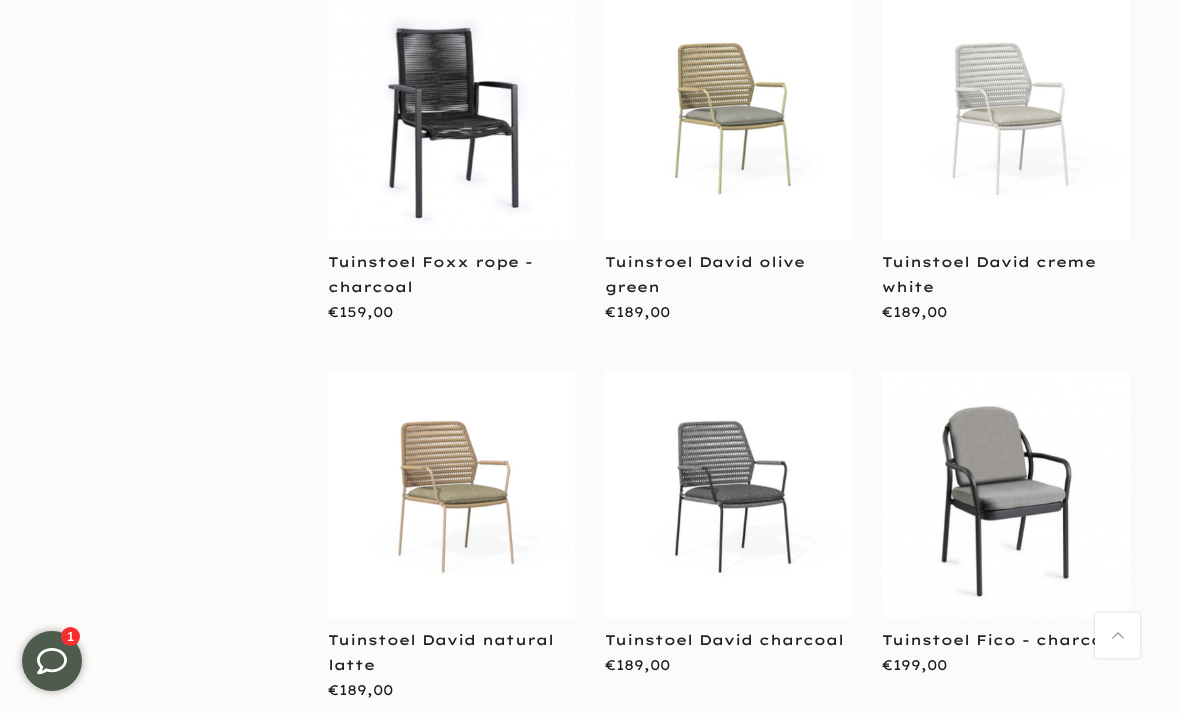 click at bounding box center [728, 495] 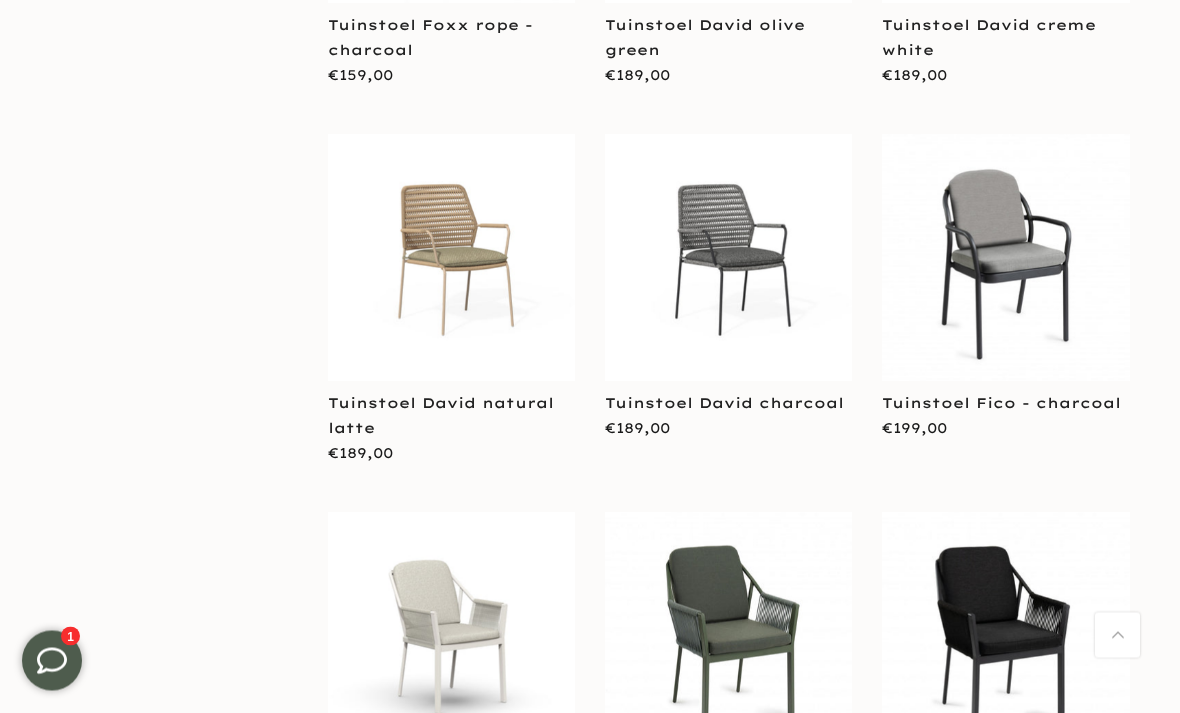 scroll, scrollTop: 4385, scrollLeft: 0, axis: vertical 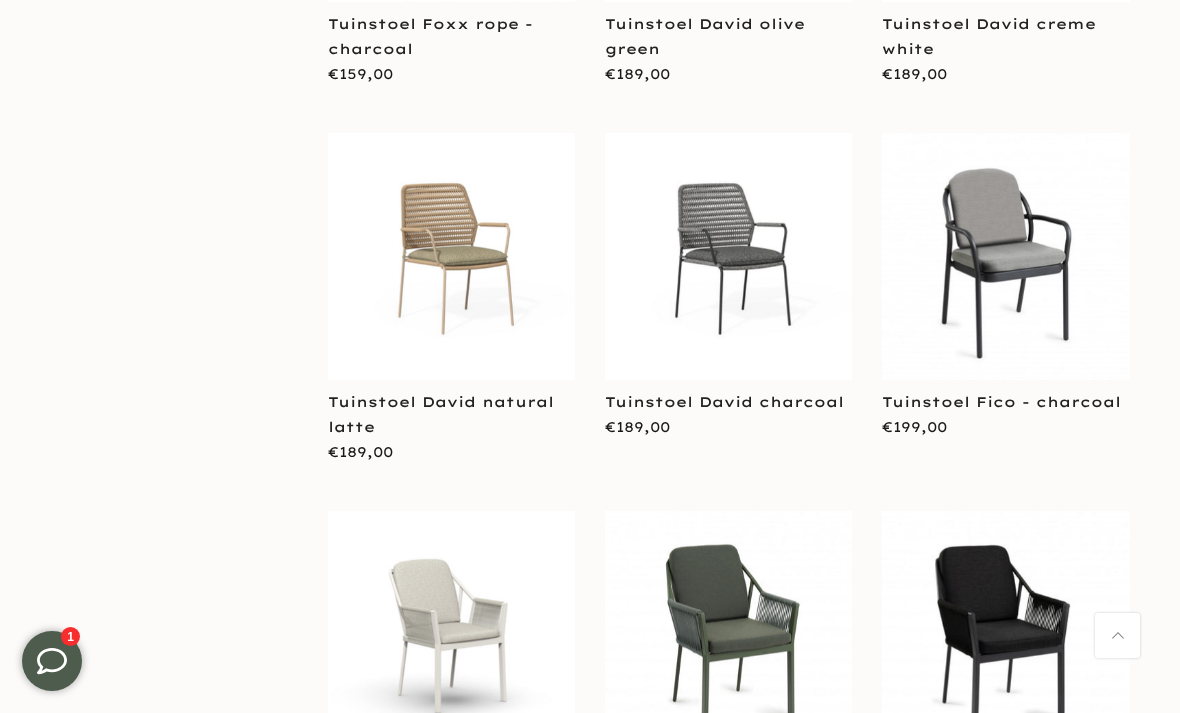 click at bounding box center (1005, 256) 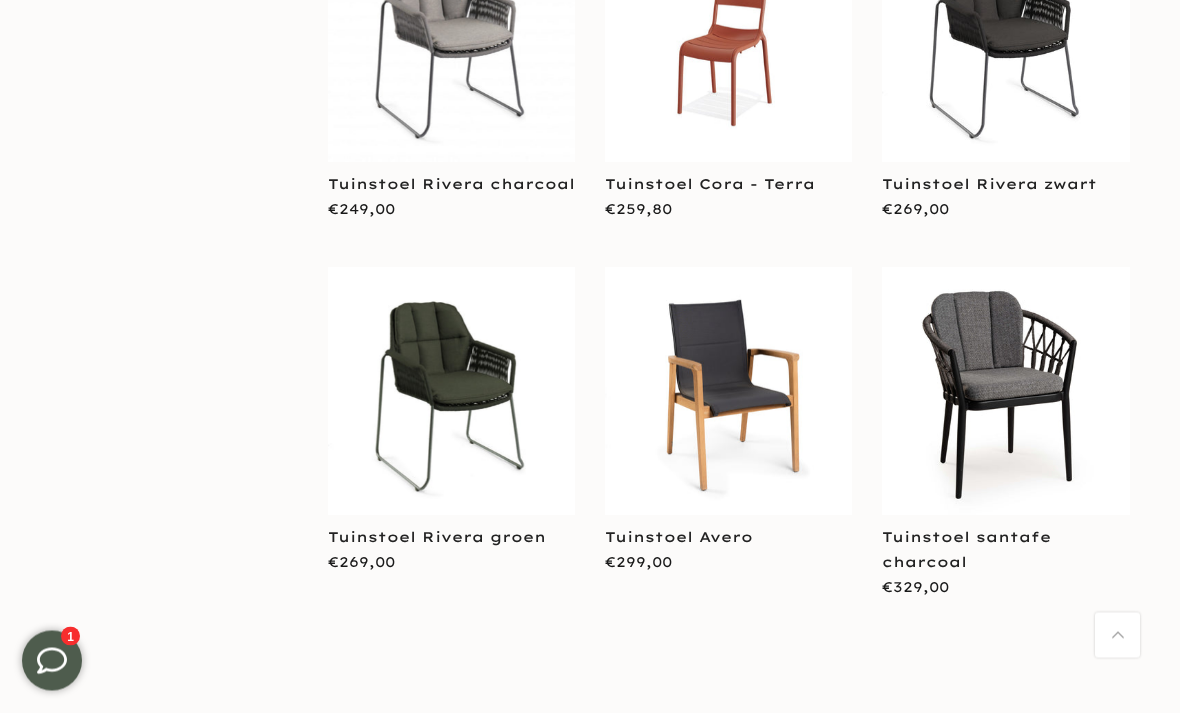 scroll, scrollTop: 5687, scrollLeft: 0, axis: vertical 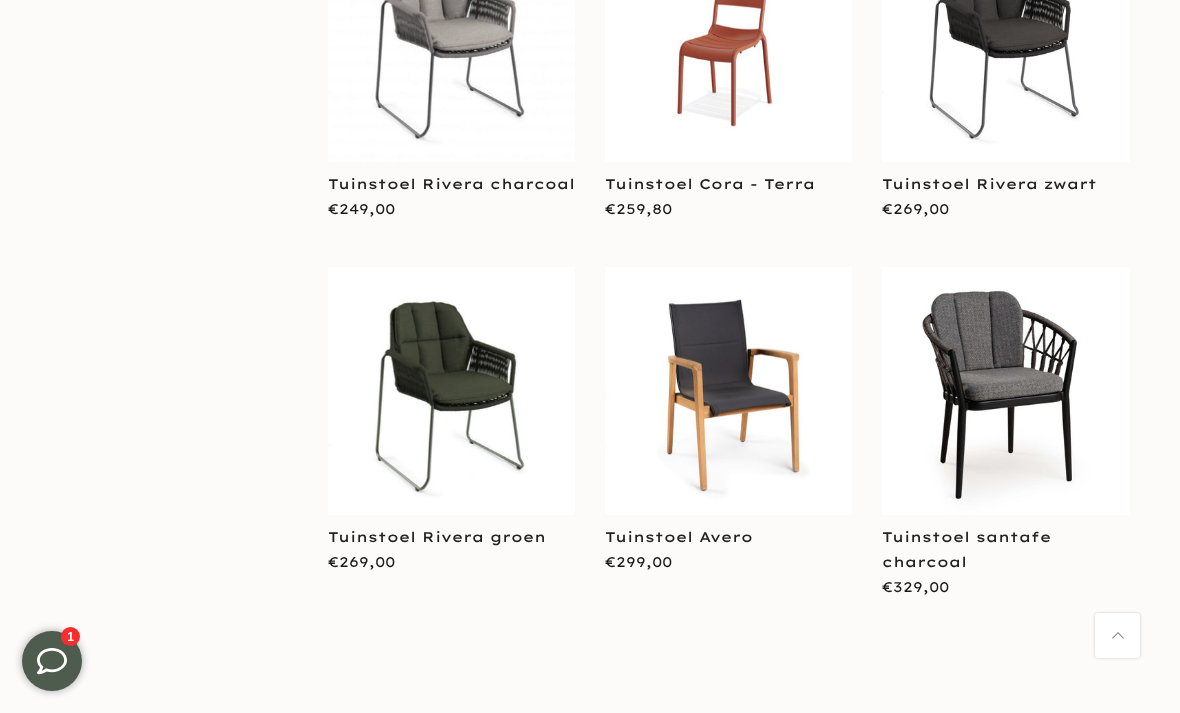 click at bounding box center (1005, 390) 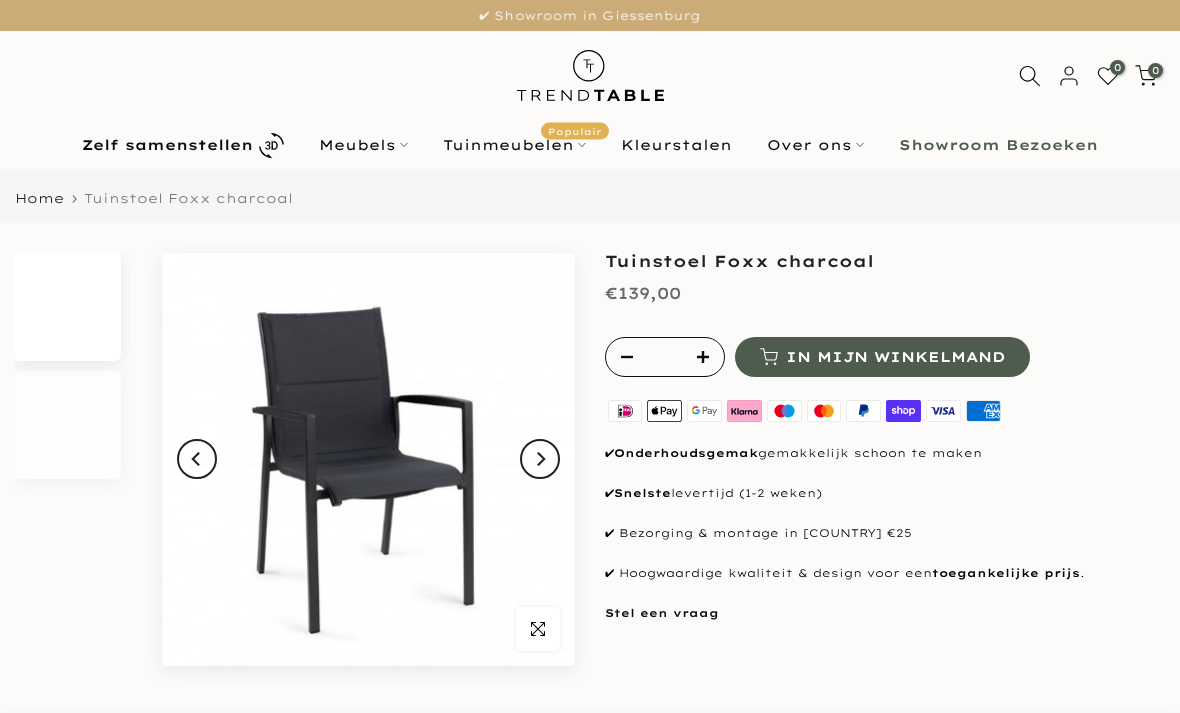 scroll, scrollTop: 0, scrollLeft: 0, axis: both 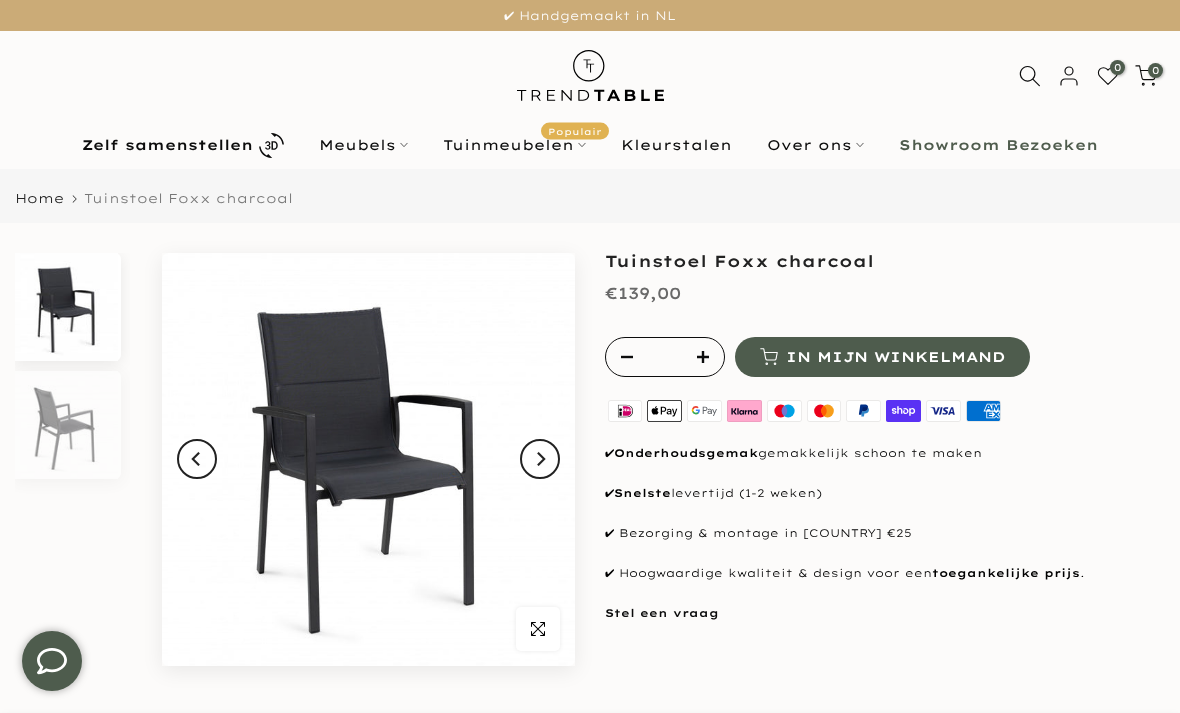 click at bounding box center [540, 459] 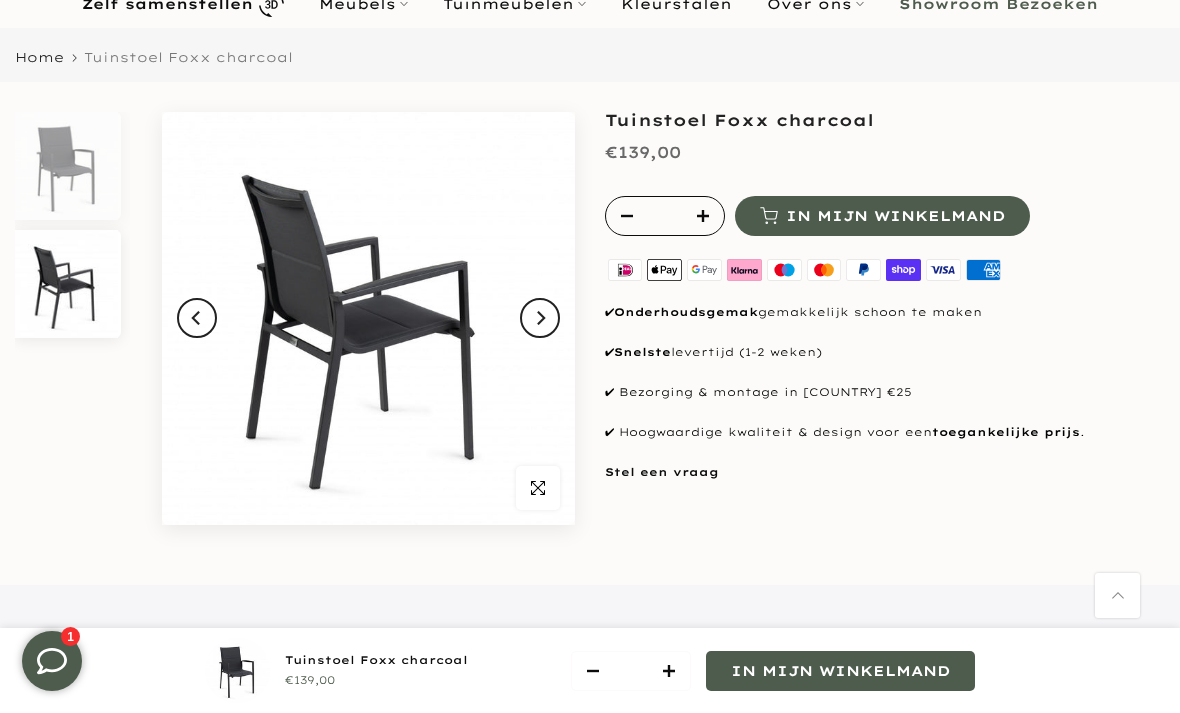 scroll, scrollTop: 0, scrollLeft: 0, axis: both 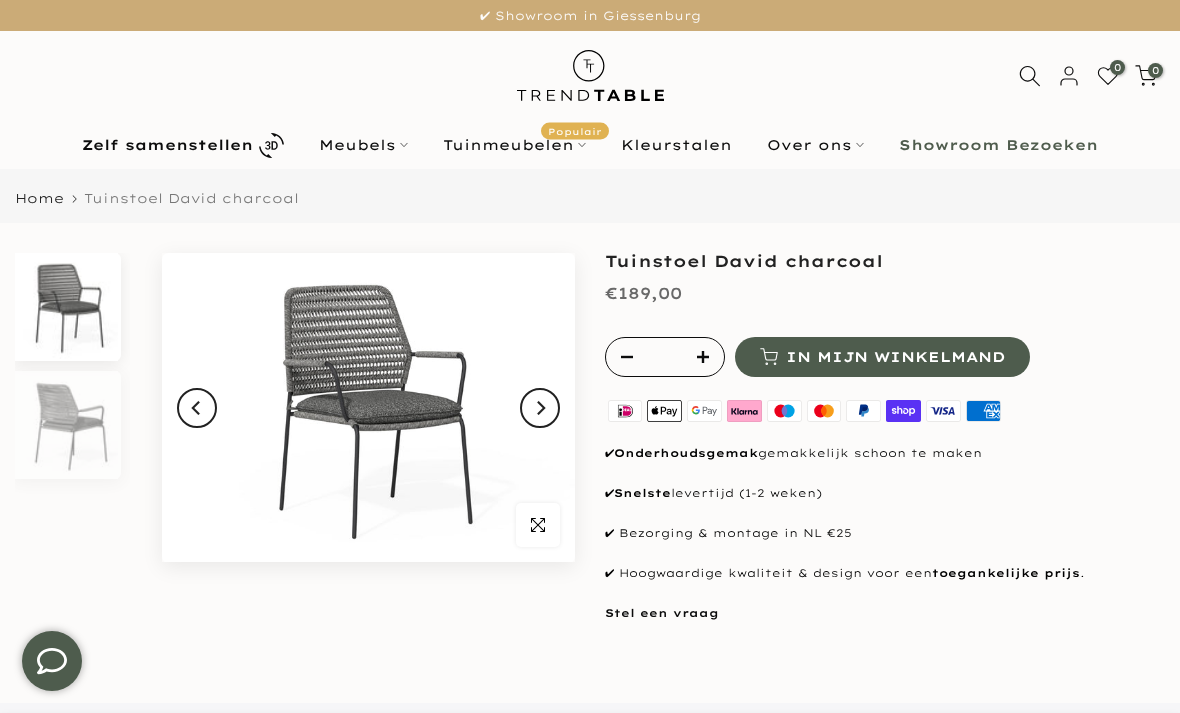 click at bounding box center (538, 525) 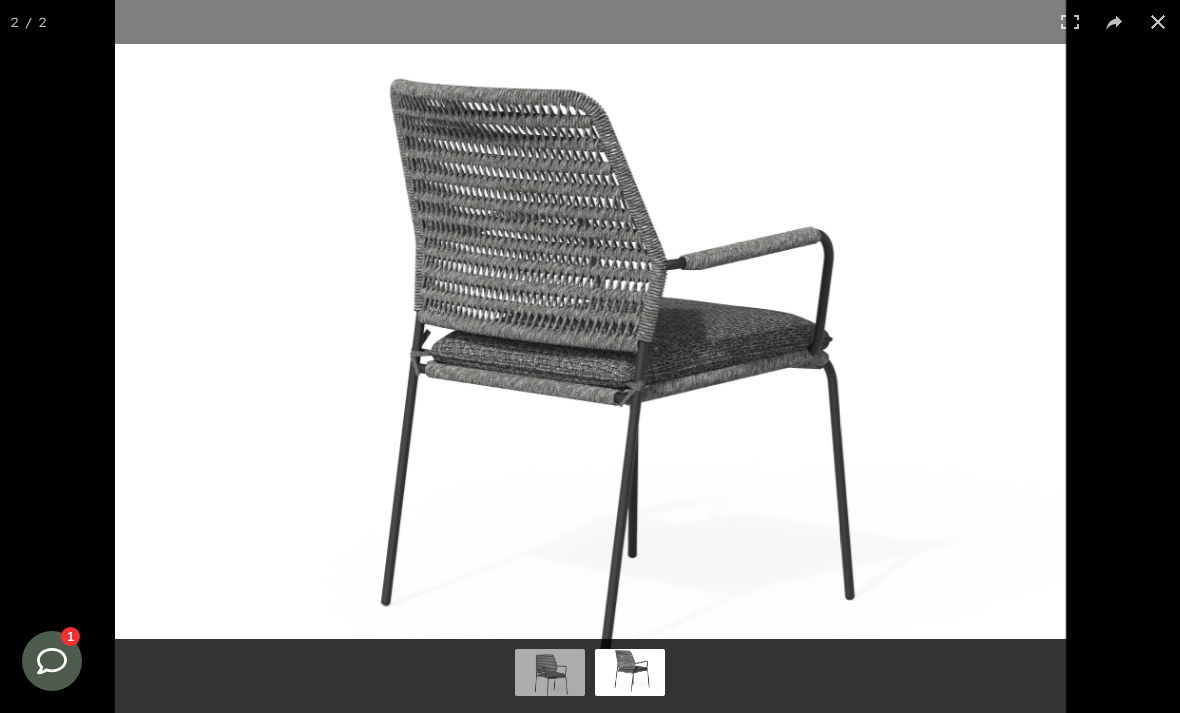 click at bounding box center (1158, 22) 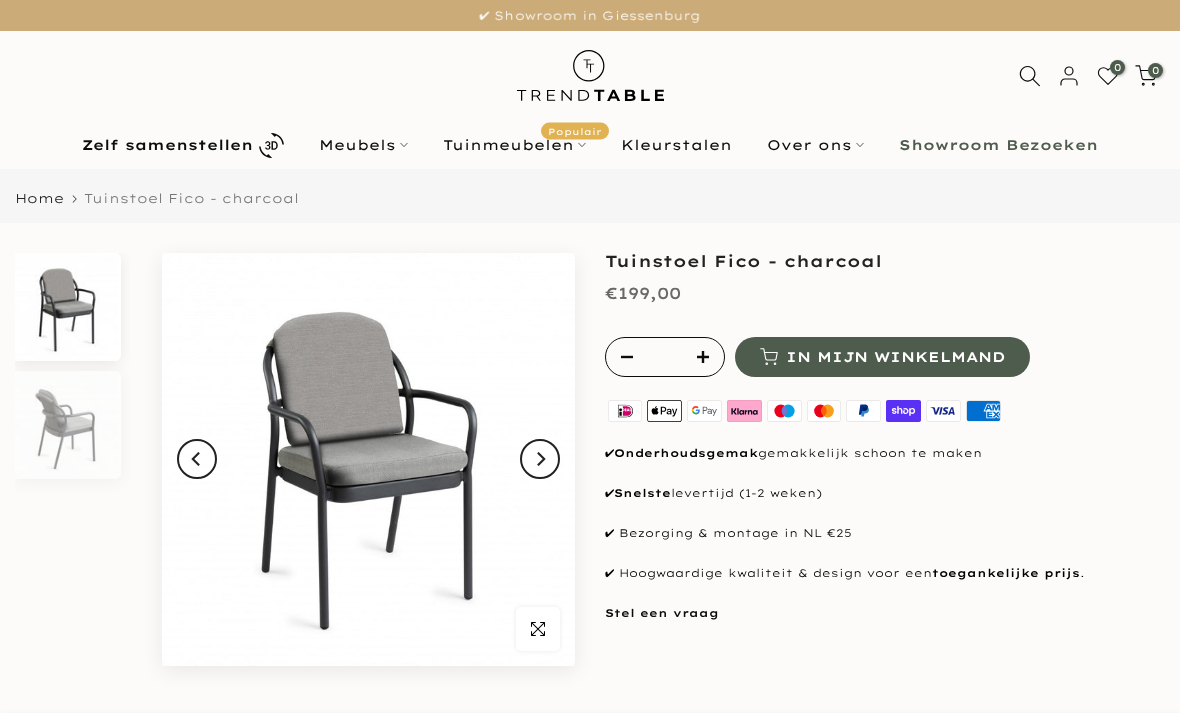scroll, scrollTop: 0, scrollLeft: 0, axis: both 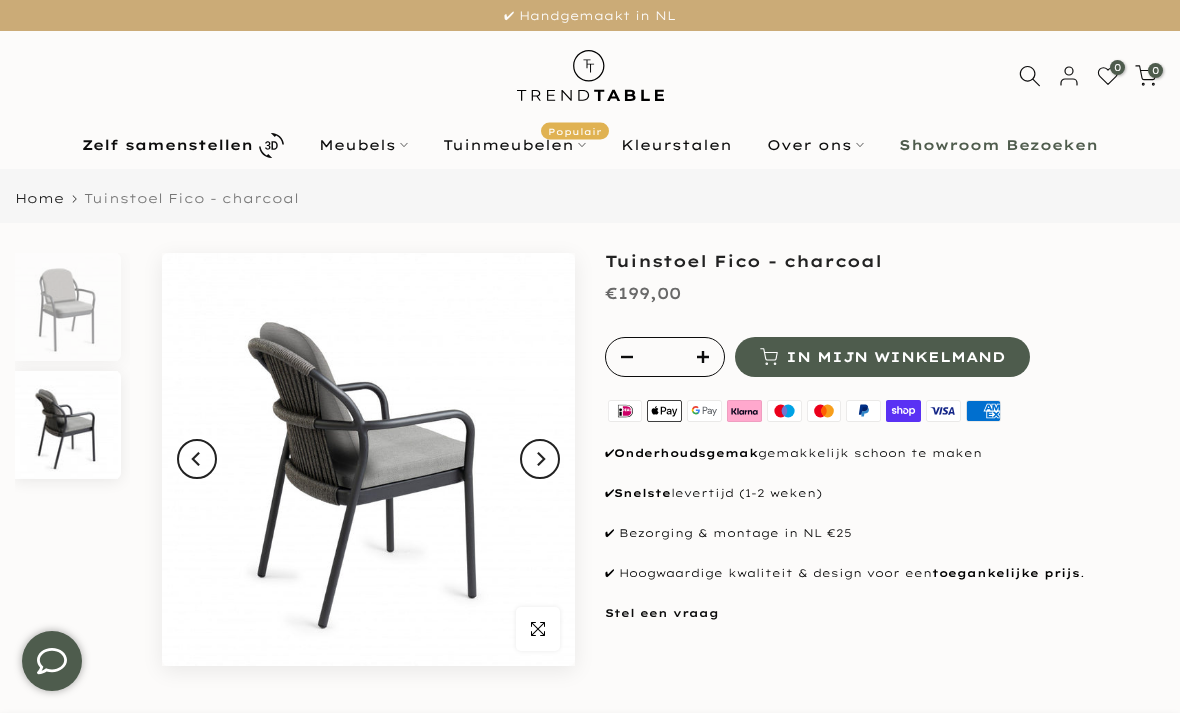 click 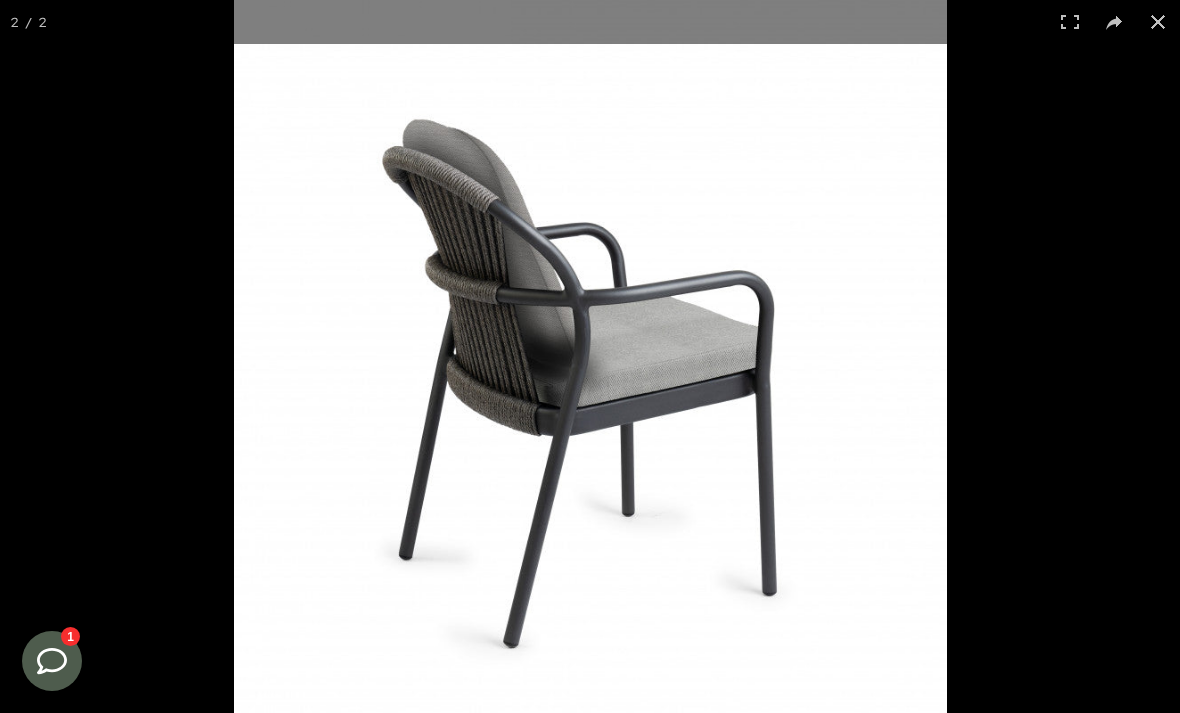click at bounding box center [1158, 22] 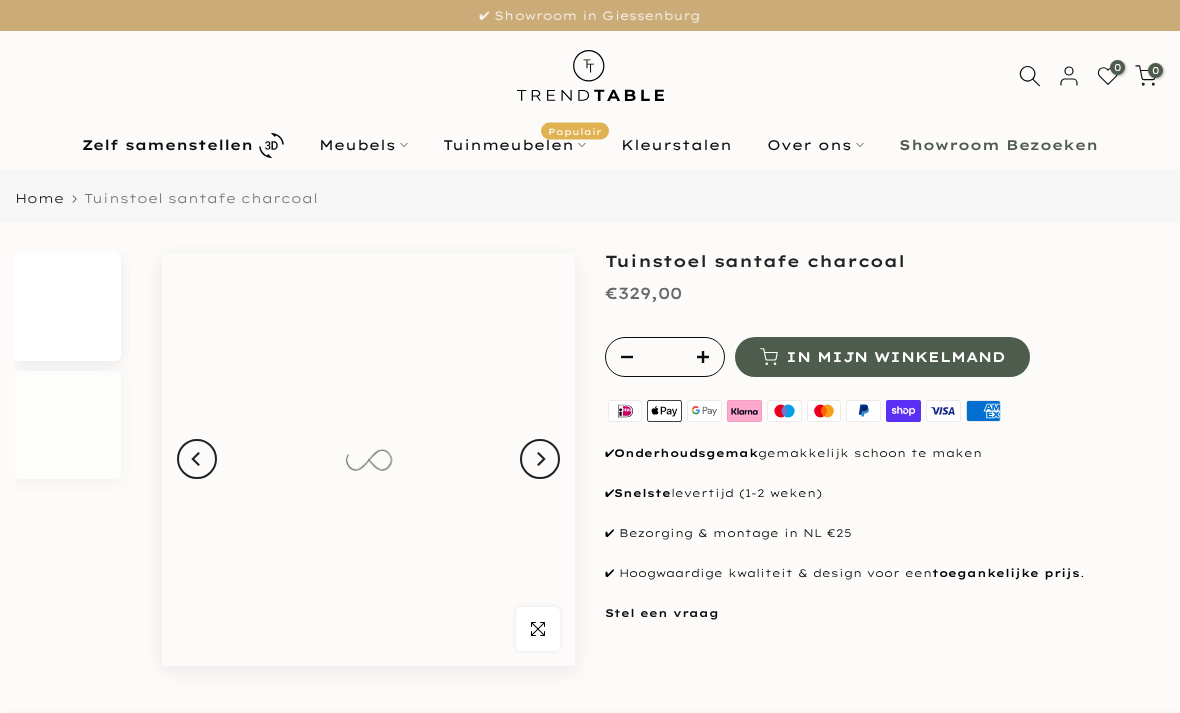 scroll, scrollTop: 0, scrollLeft: 0, axis: both 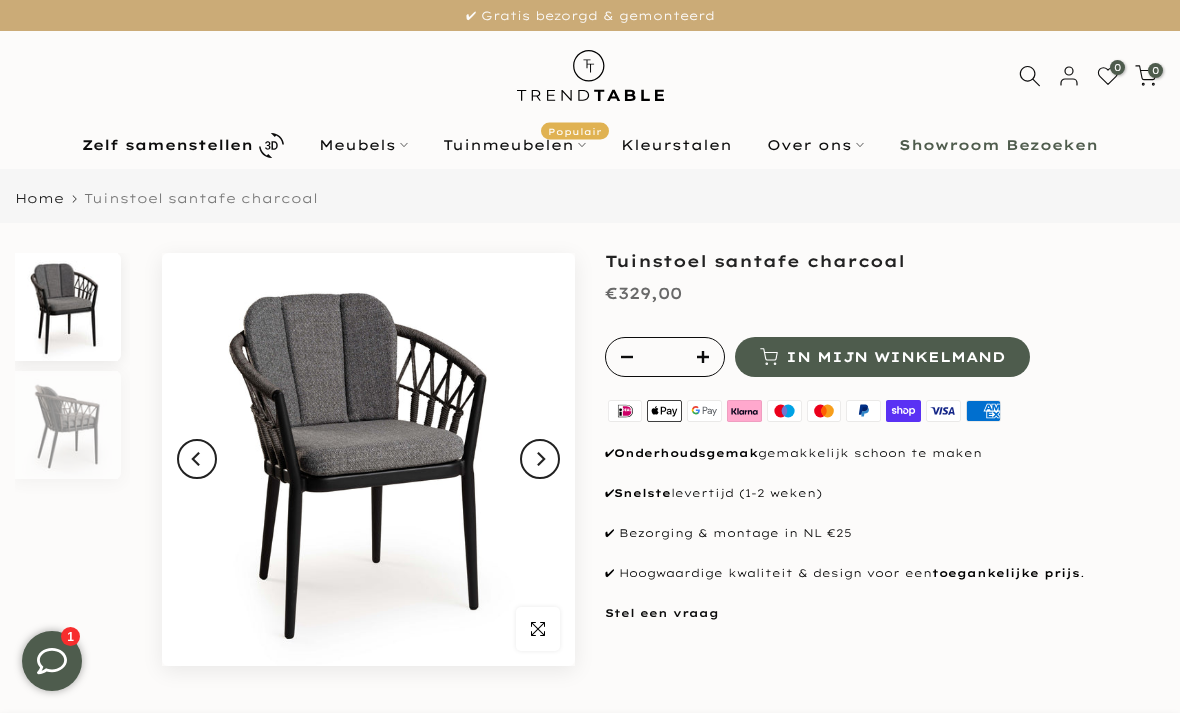 click on "Tuinmeubelen Populair" at bounding box center [515, 145] 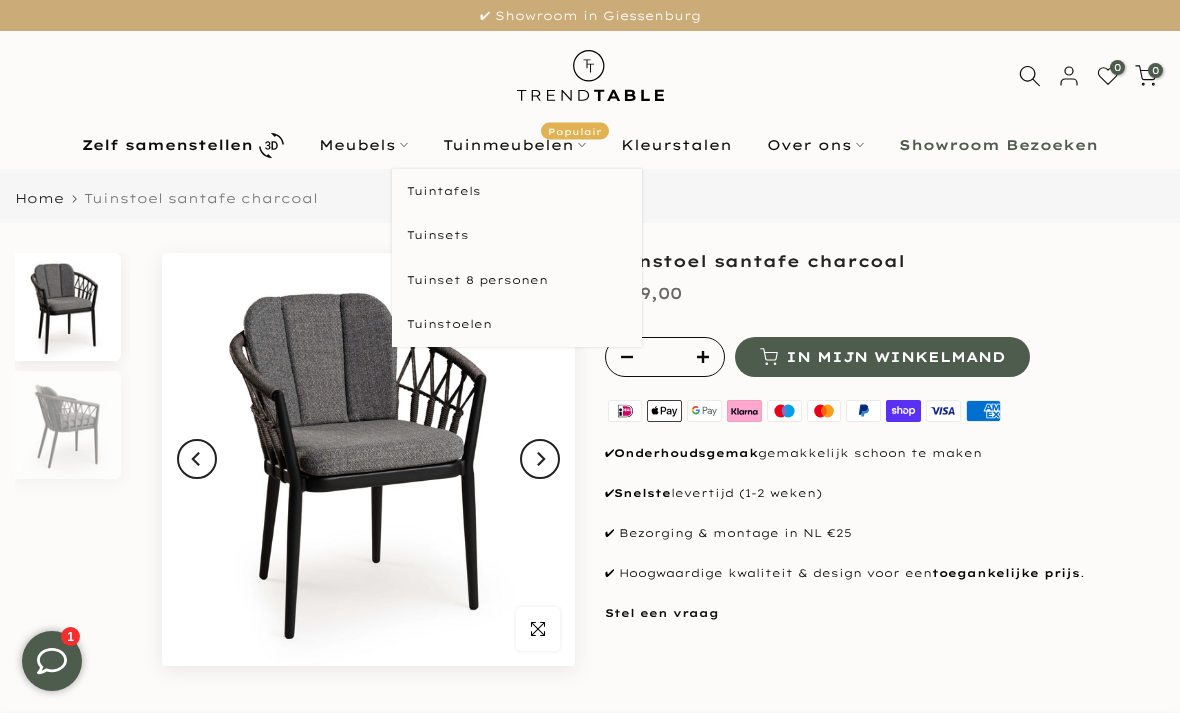 click on "Tuinsets" at bounding box center [517, 235] 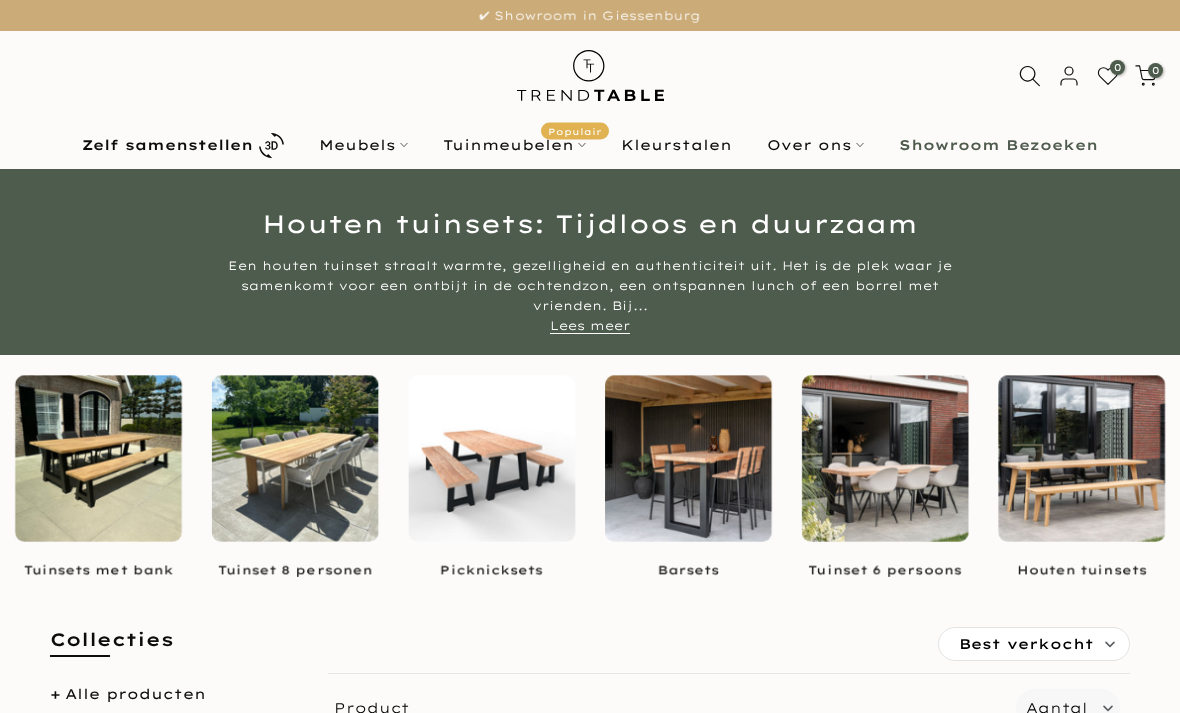 scroll, scrollTop: 0, scrollLeft: 0, axis: both 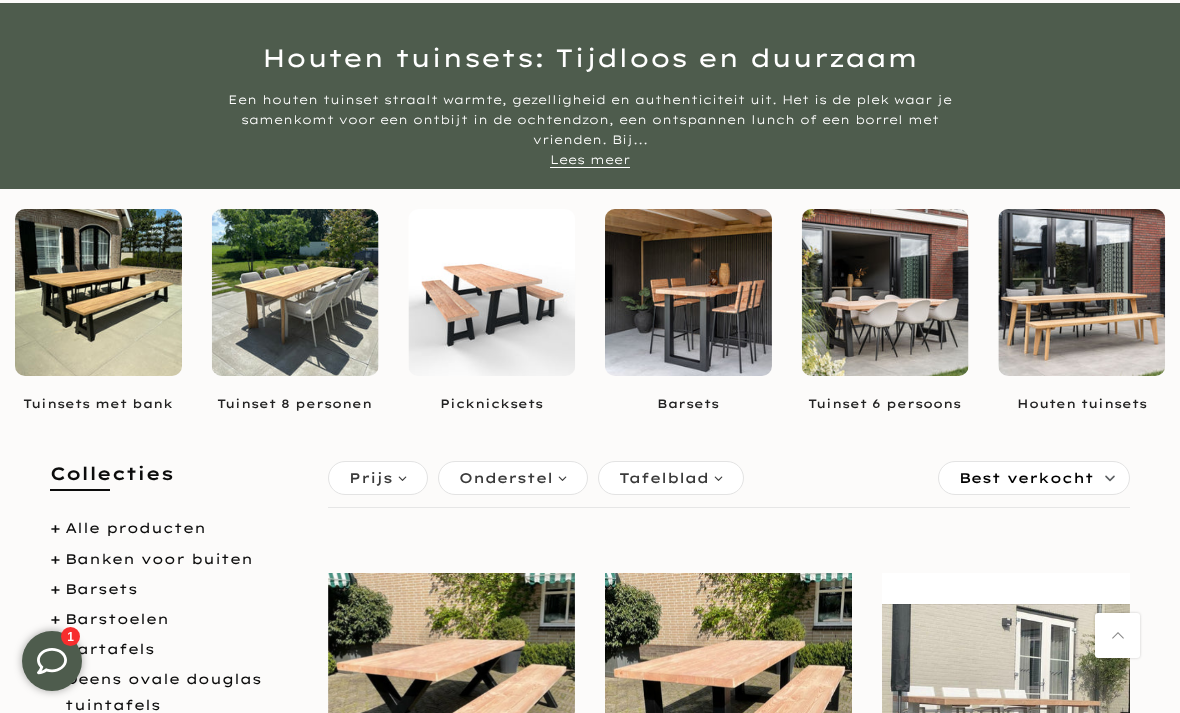 click on "Best verkocht" at bounding box center (1026, 478) 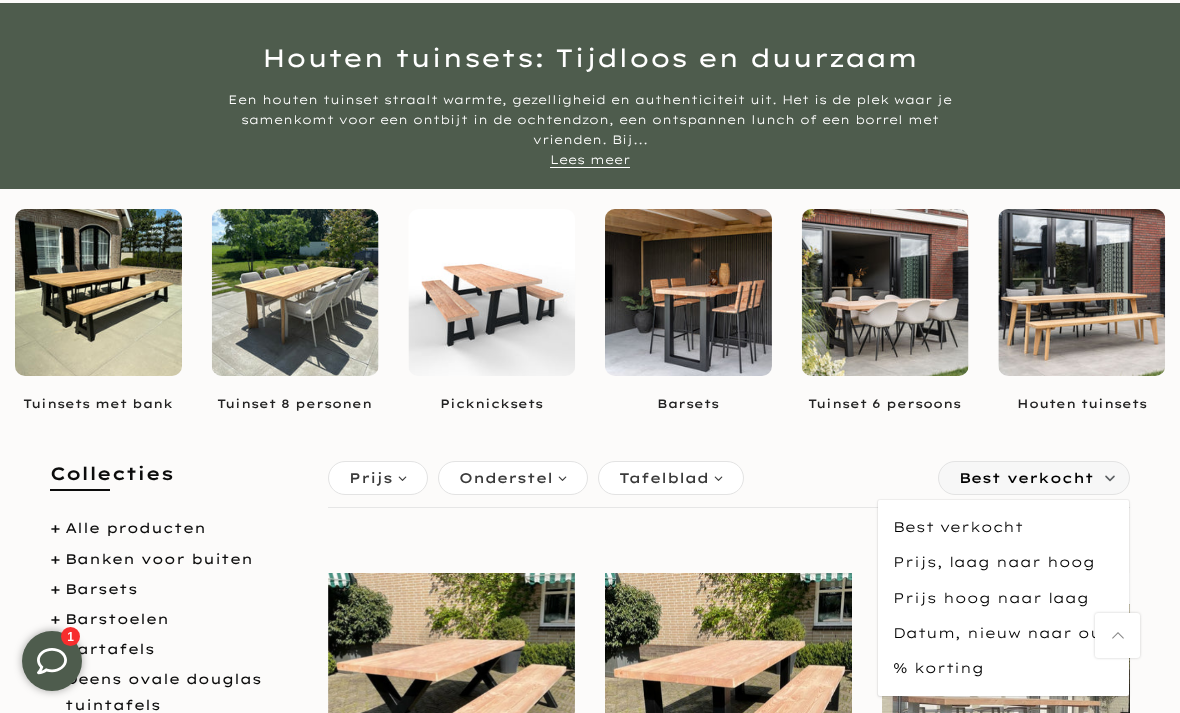 click on "Prijs, laag naar hoog" at bounding box center (1003, 562) 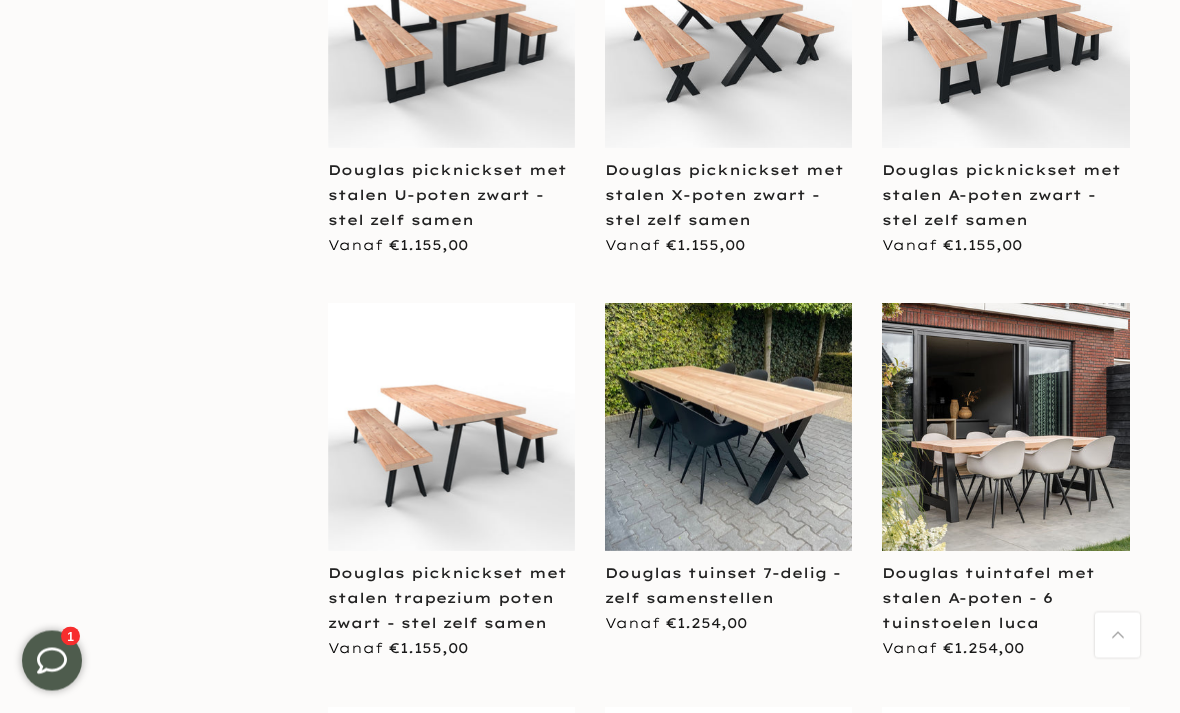 scroll, scrollTop: 1626, scrollLeft: 0, axis: vertical 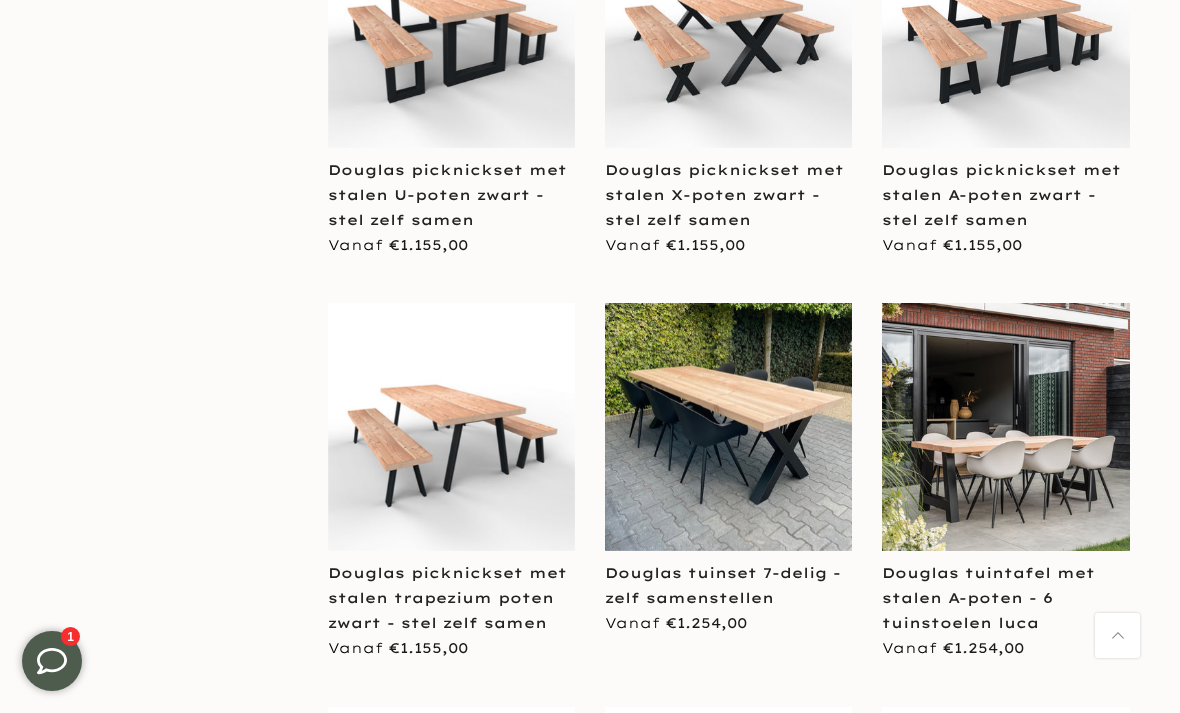 click at bounding box center [728, 426] 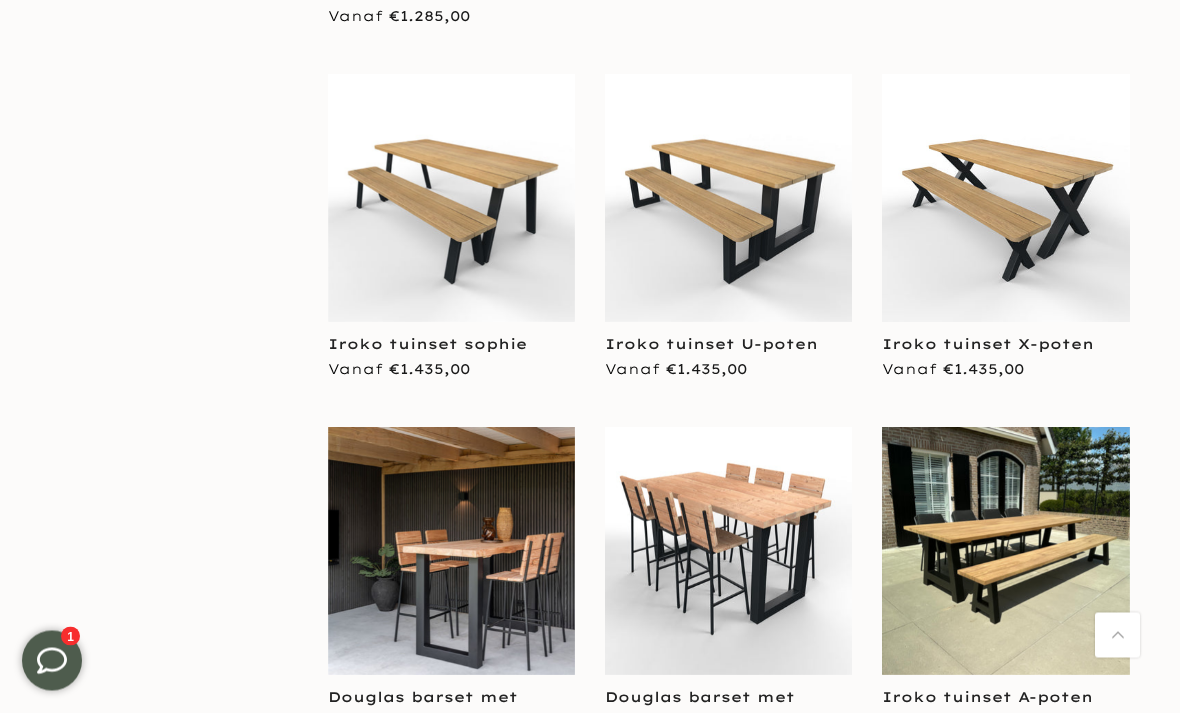 scroll, scrollTop: 3077, scrollLeft: 0, axis: vertical 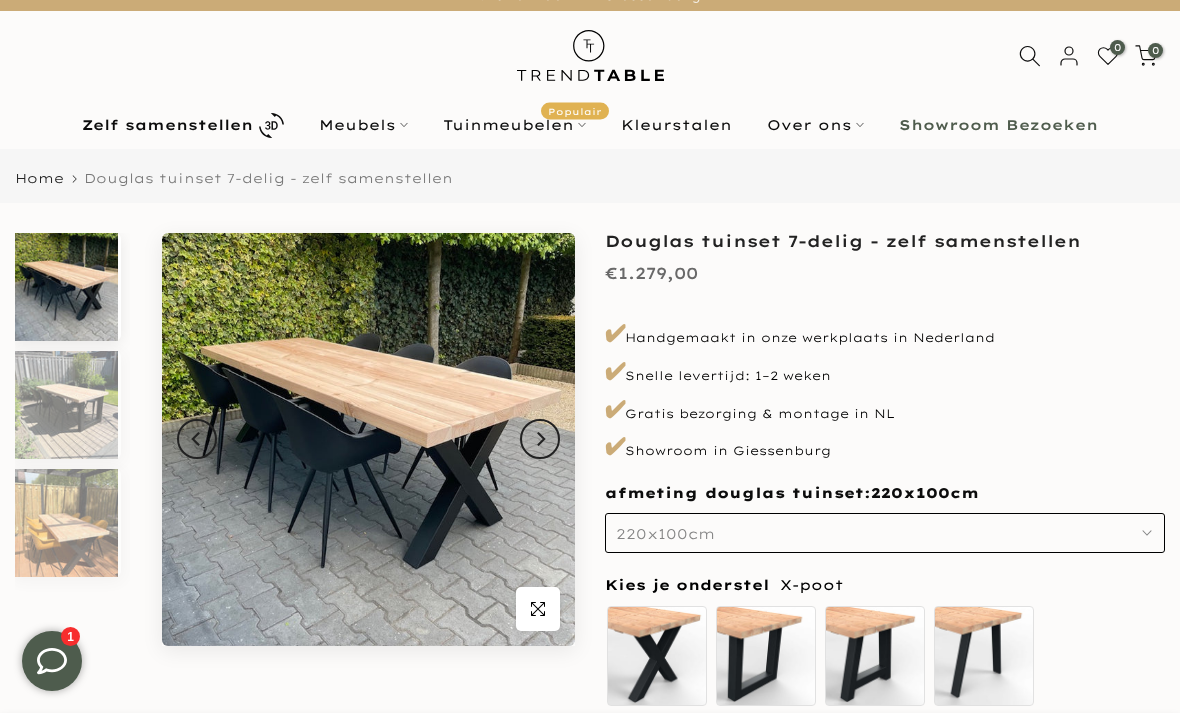click on "220x100cm" at bounding box center [885, 533] 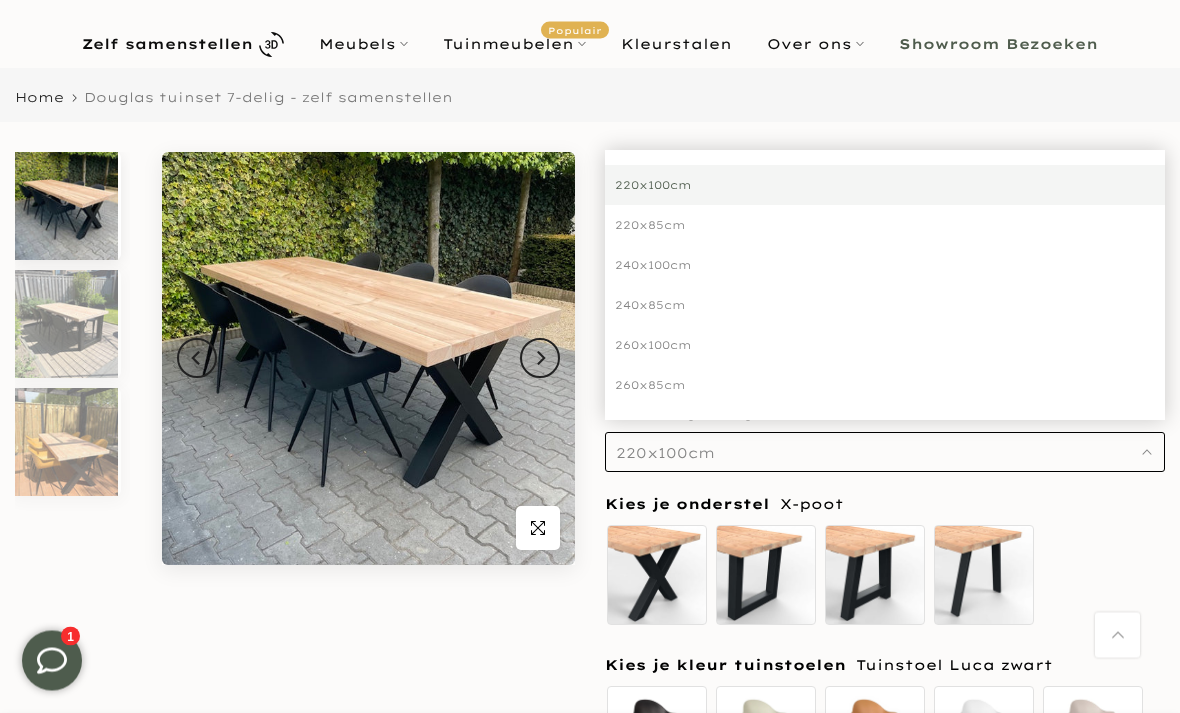 scroll, scrollTop: 101, scrollLeft: 0, axis: vertical 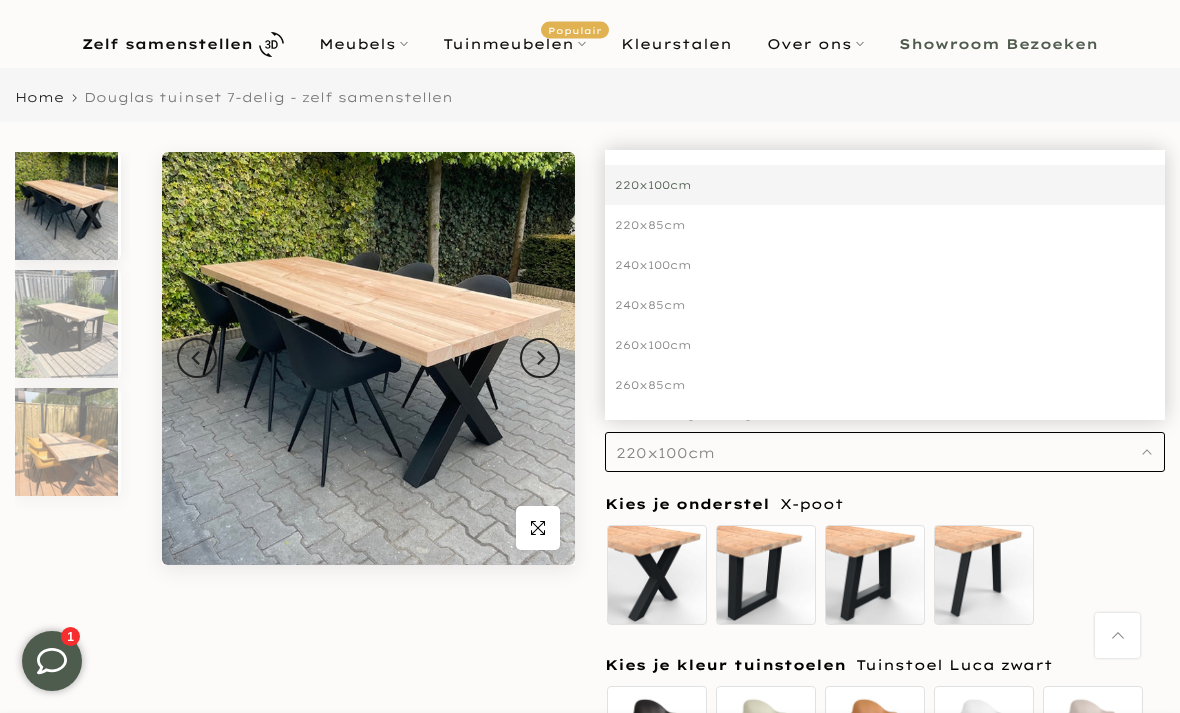 click on "A-poot" at bounding box center [875, 575] 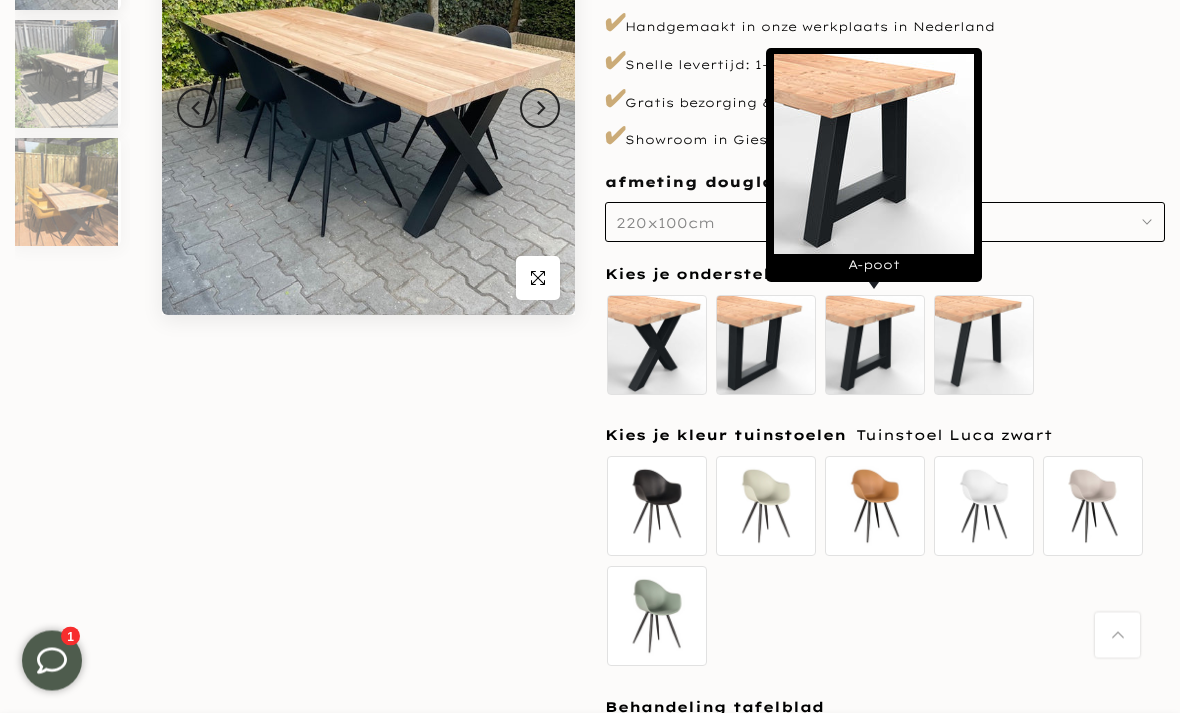 scroll, scrollTop: 351, scrollLeft: 0, axis: vertical 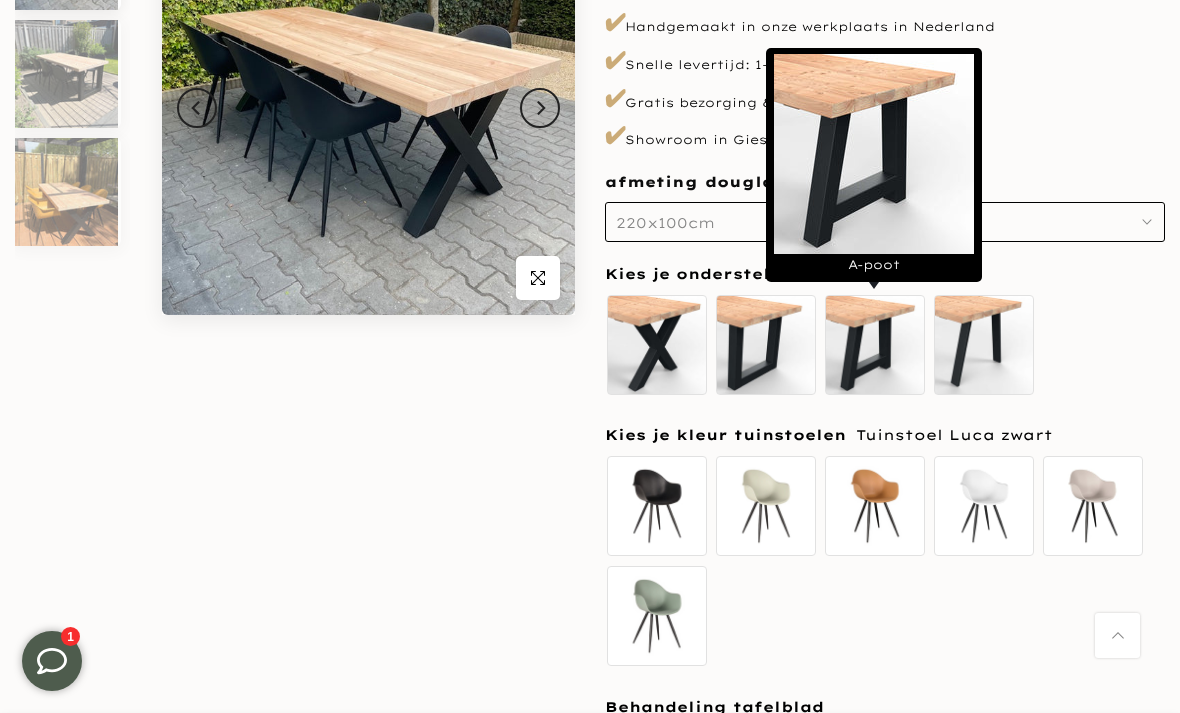 click on "Tuinstoel Luca breeze" at bounding box center (766, 506) 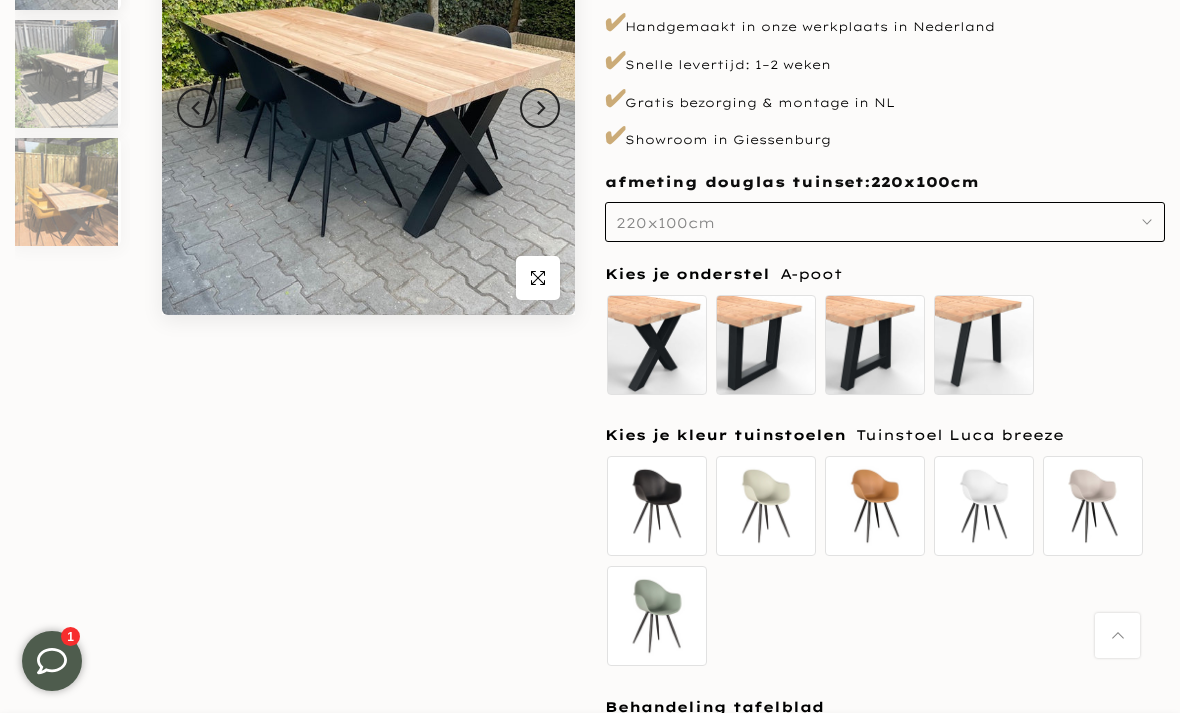 click on "Tuinstoel Luca oker" at bounding box center [875, 506] 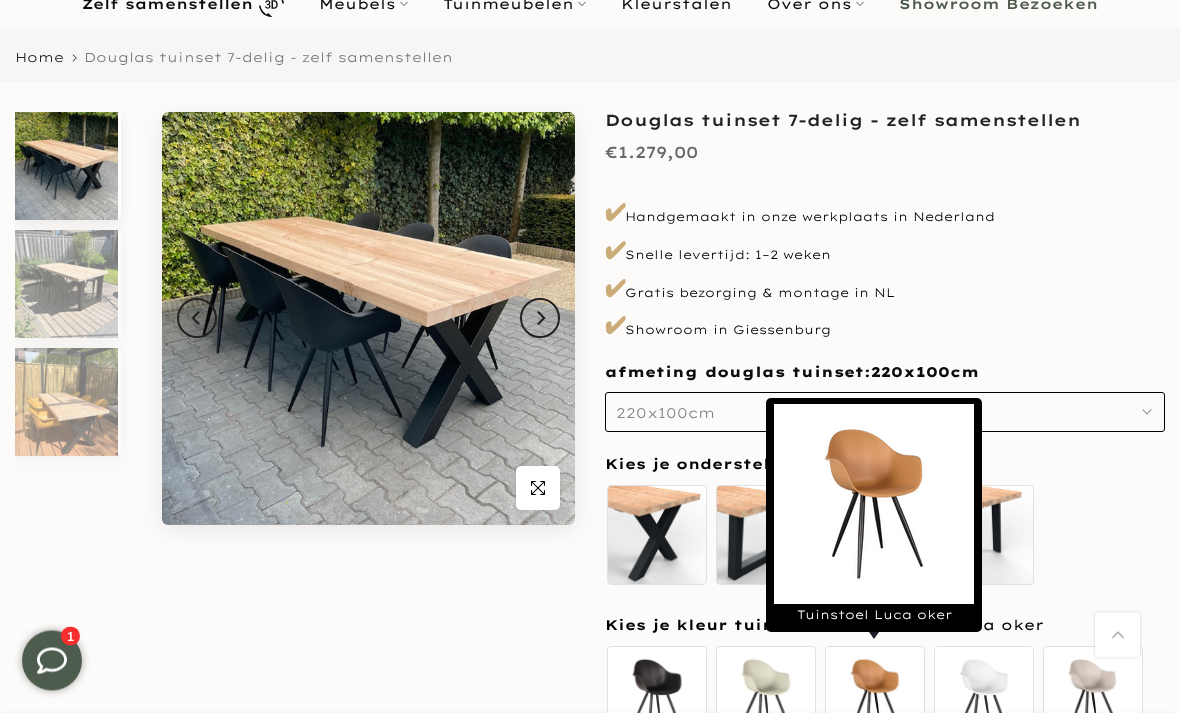 scroll, scrollTop: 136, scrollLeft: 0, axis: vertical 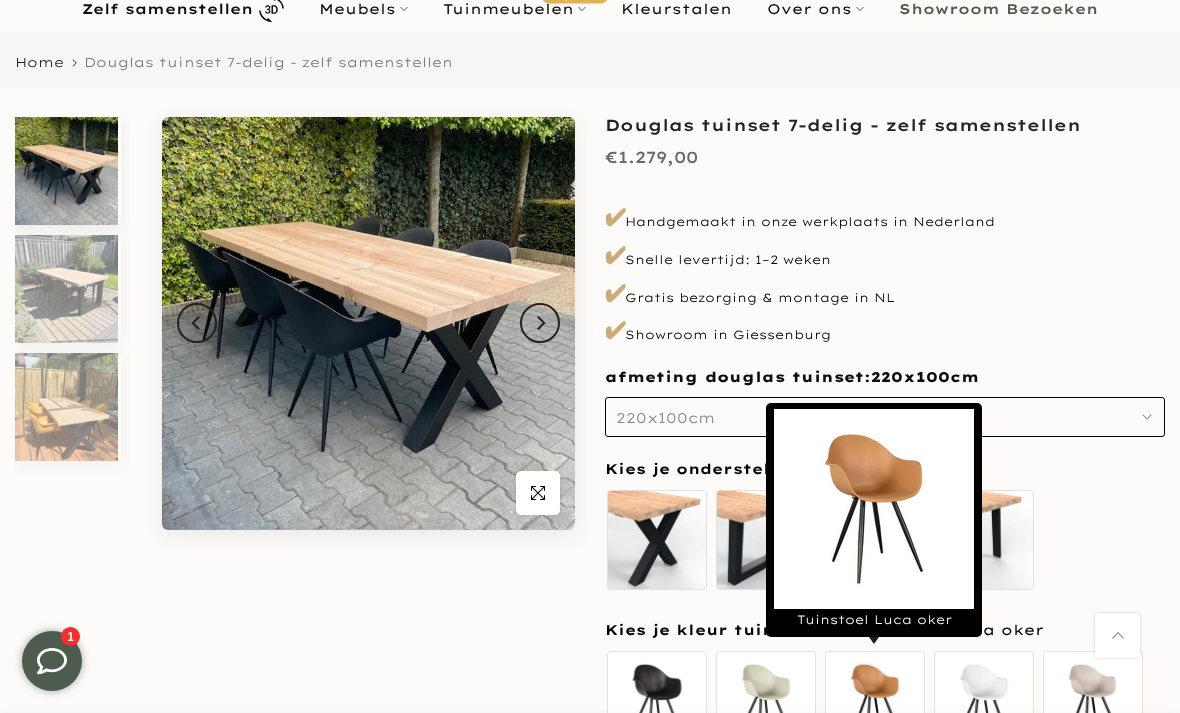 click 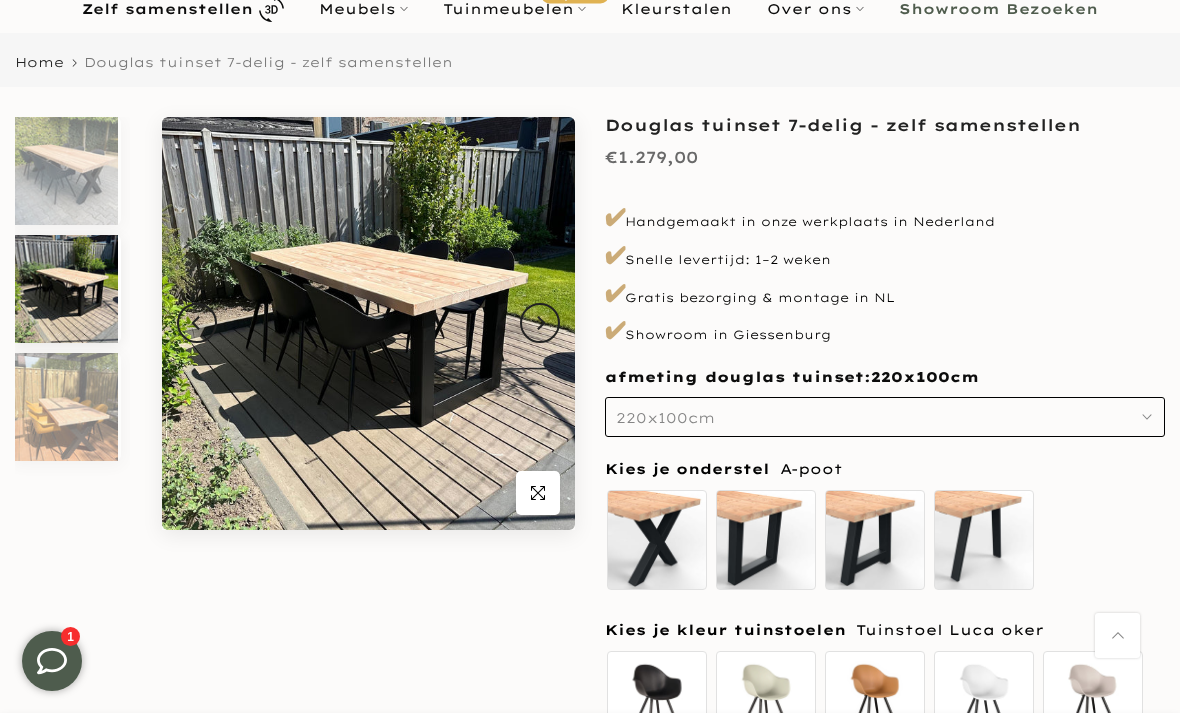 click 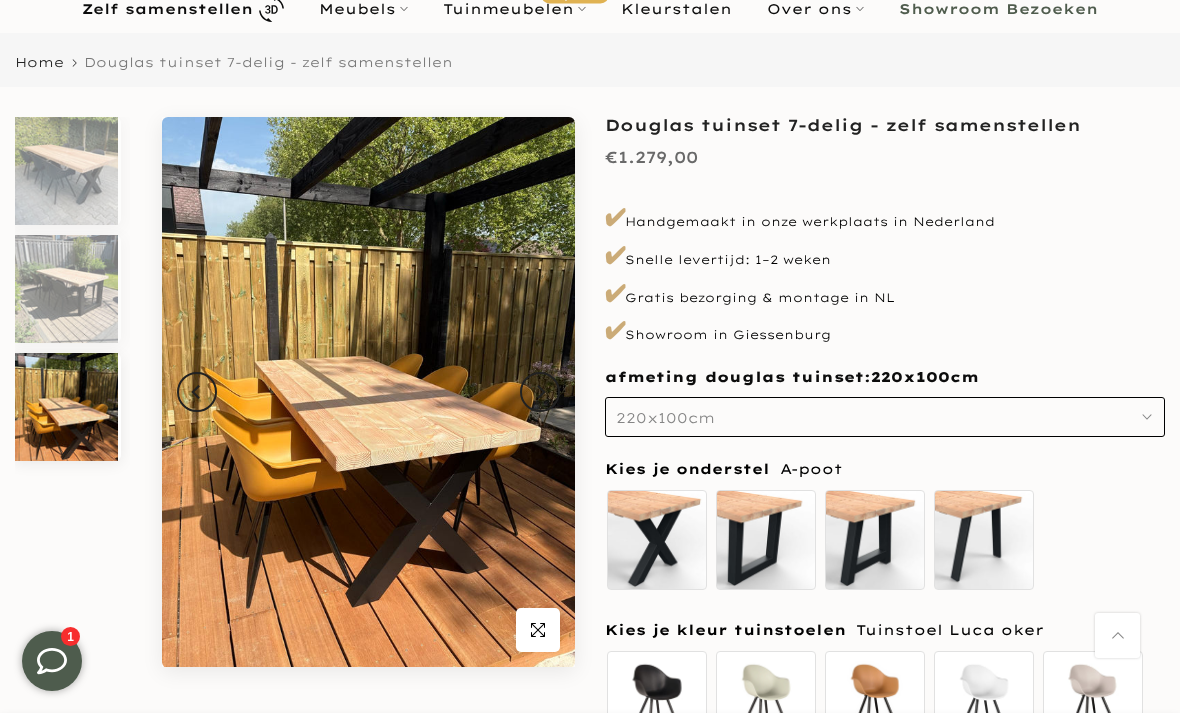 click 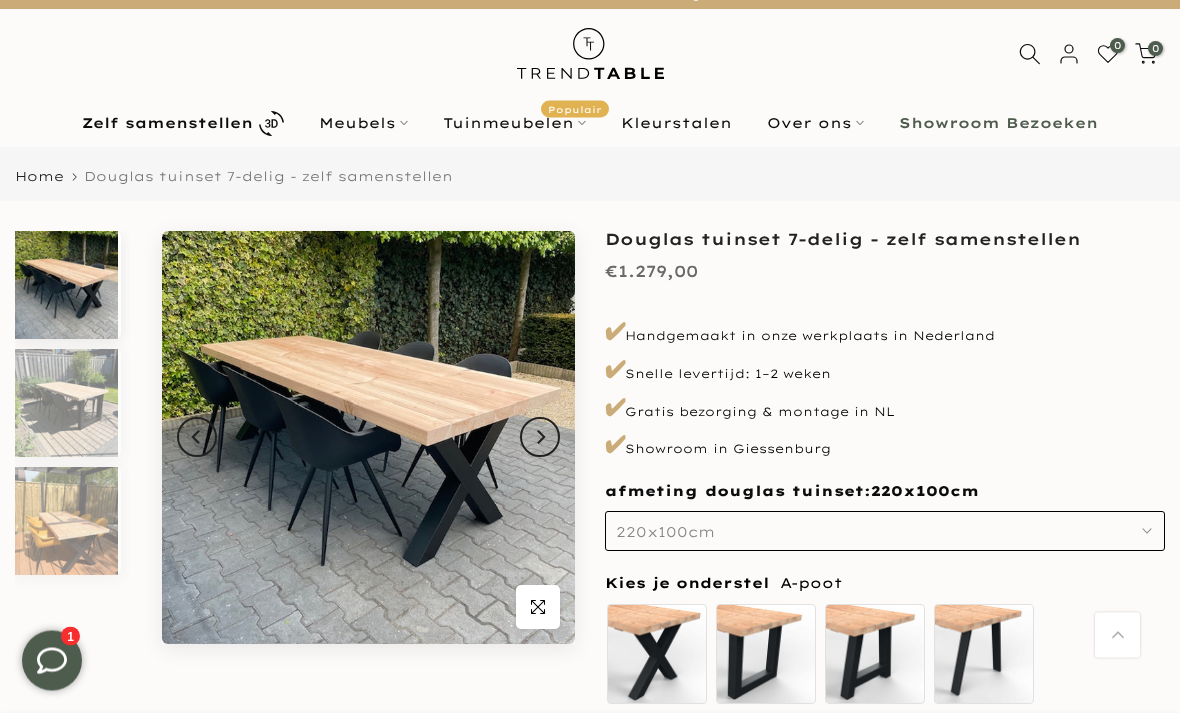 scroll, scrollTop: 0, scrollLeft: 0, axis: both 